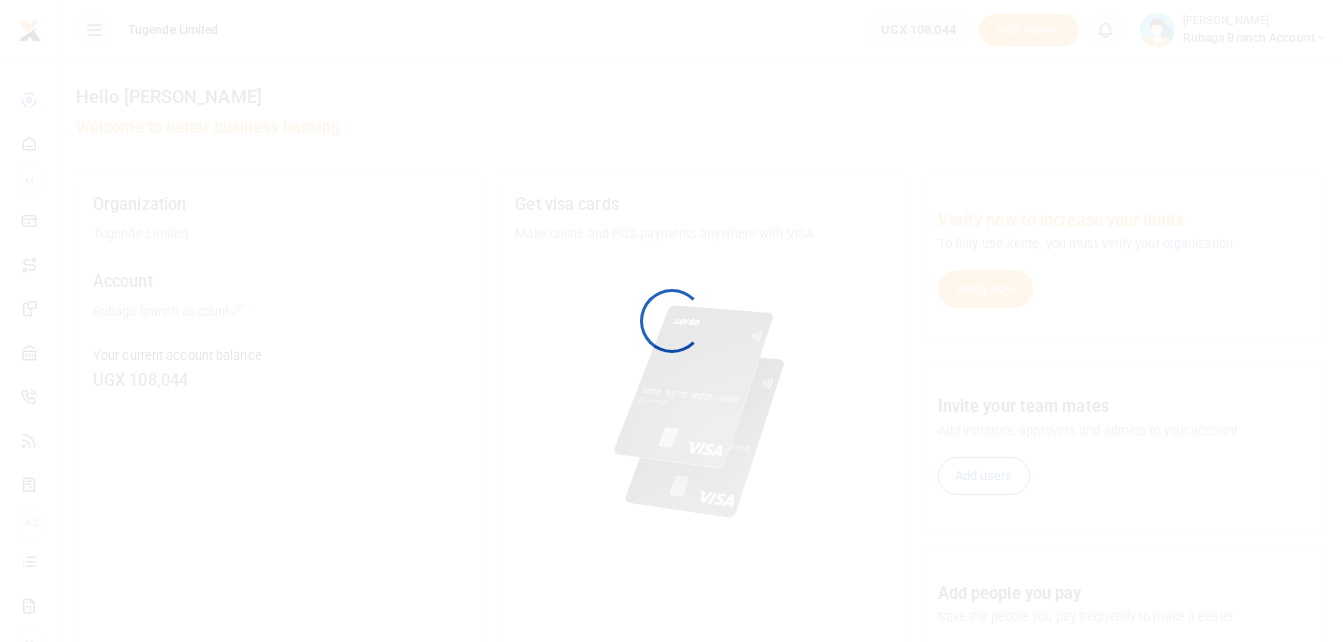 scroll, scrollTop: 0, scrollLeft: 0, axis: both 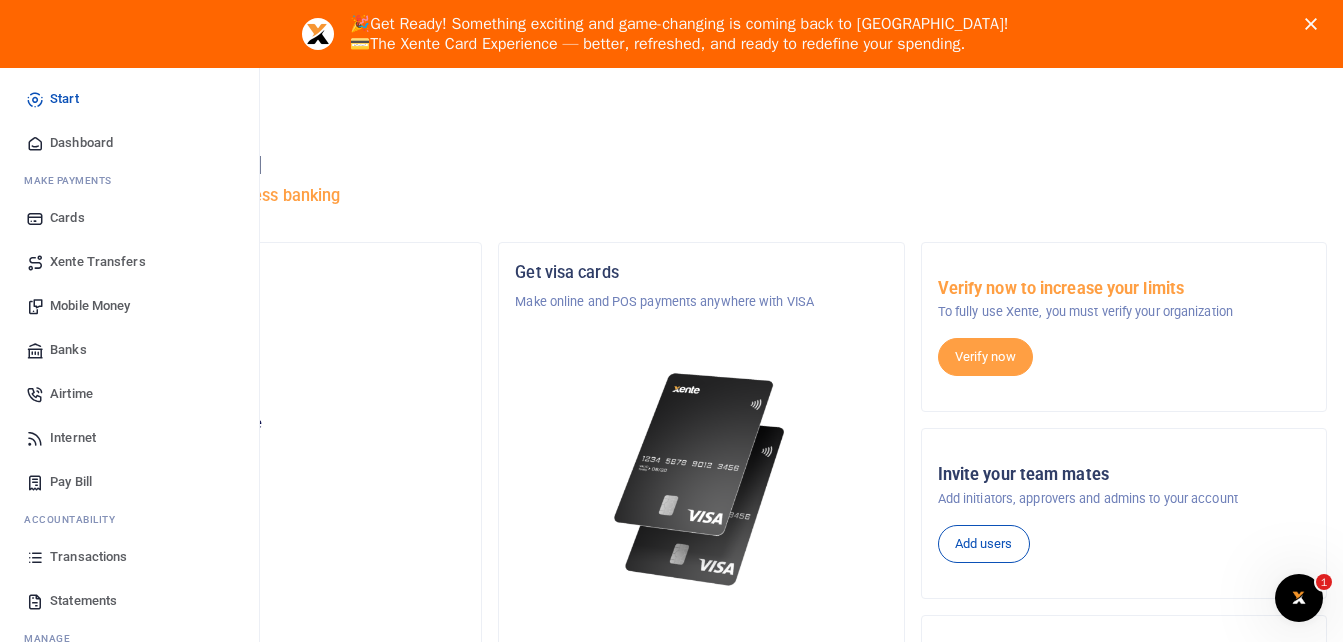 click on "Transactions" at bounding box center (88, 557) 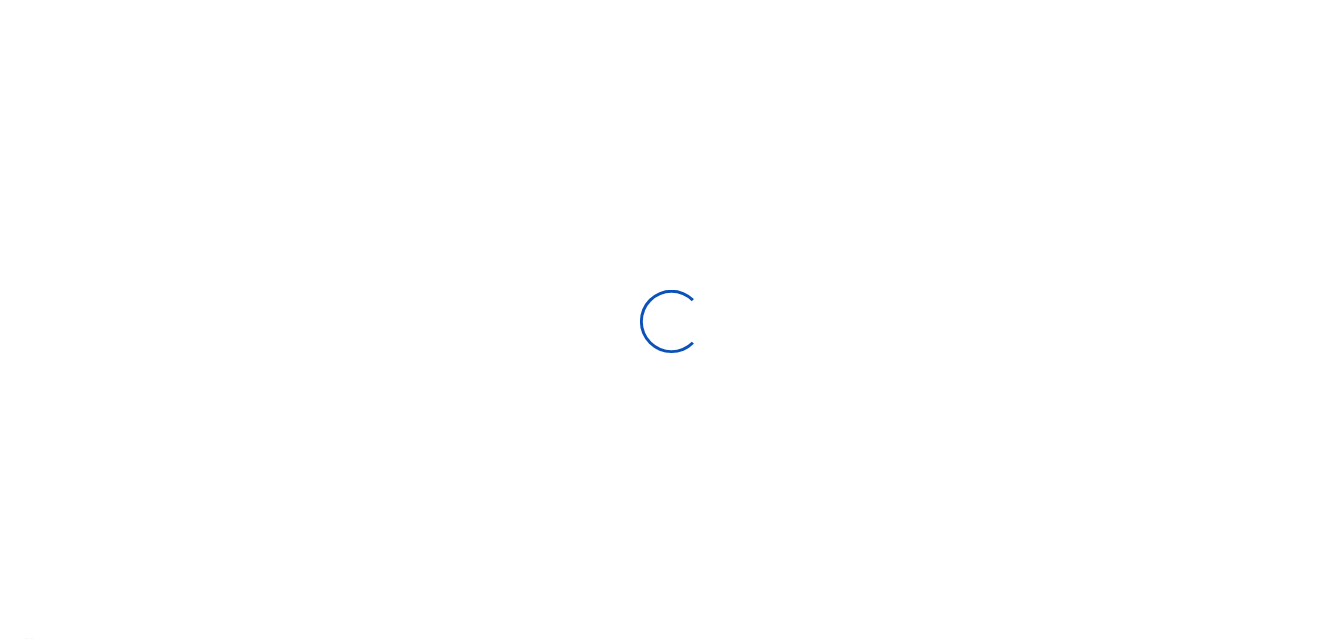 scroll, scrollTop: 0, scrollLeft: 0, axis: both 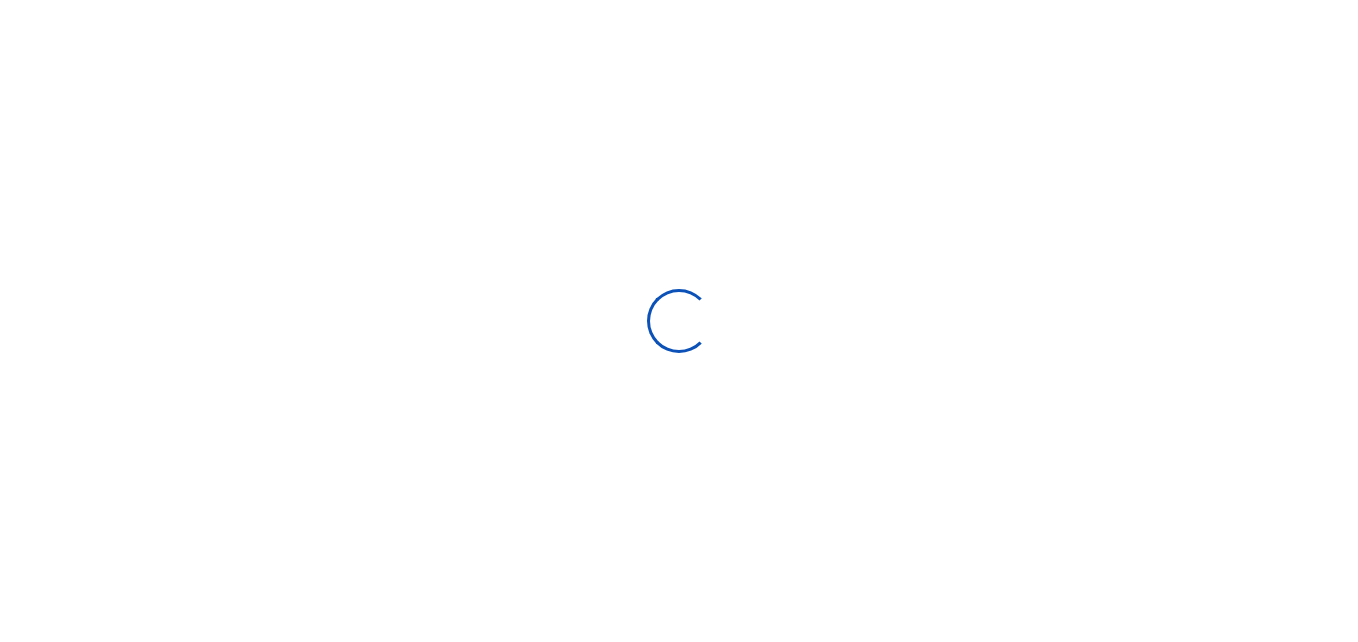 select 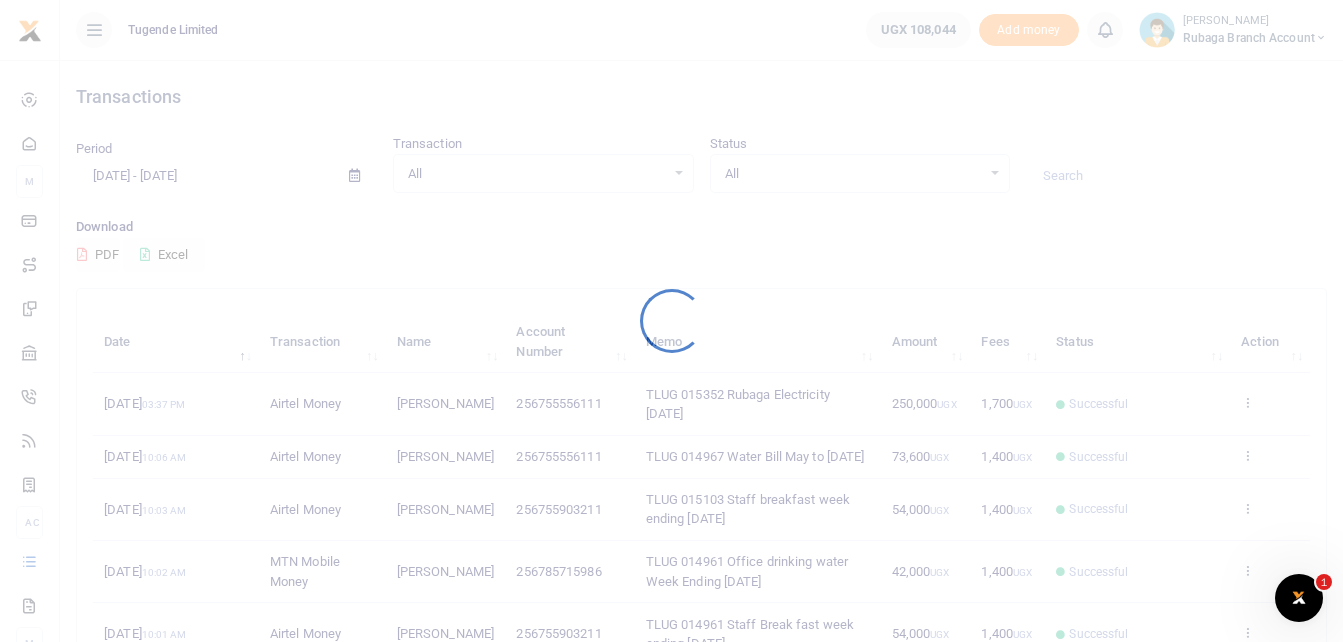 scroll, scrollTop: 0, scrollLeft: 0, axis: both 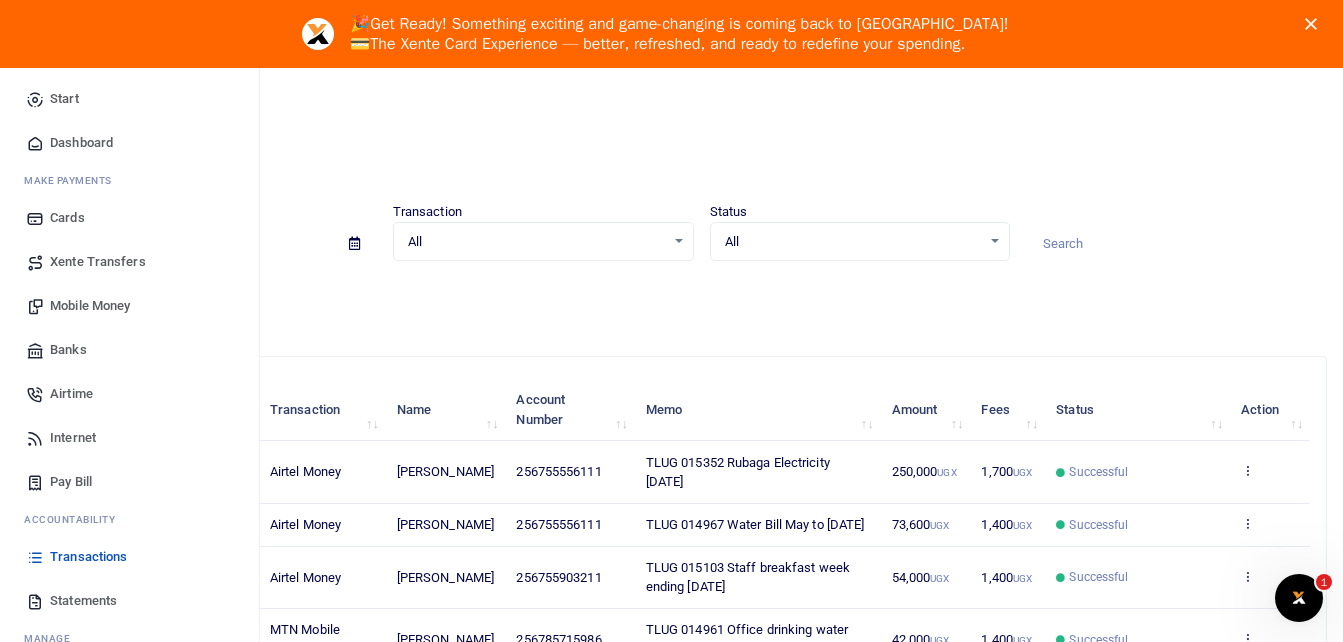 click on "Statements" at bounding box center (83, 601) 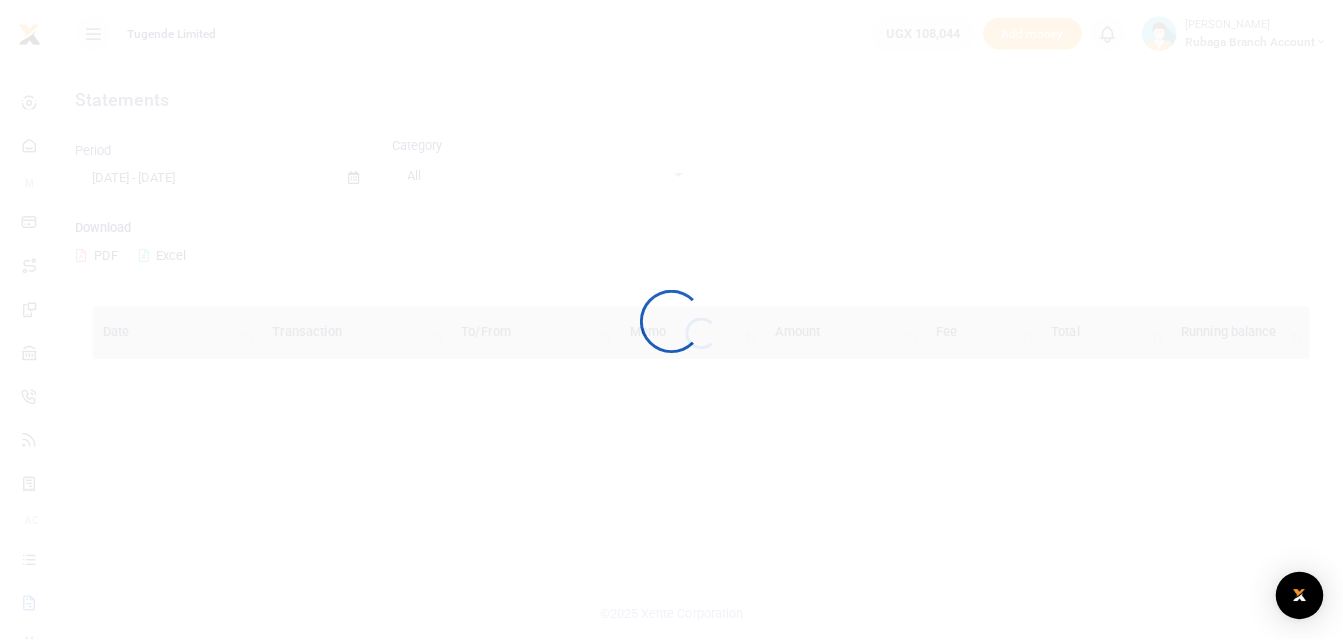 scroll, scrollTop: 0, scrollLeft: 0, axis: both 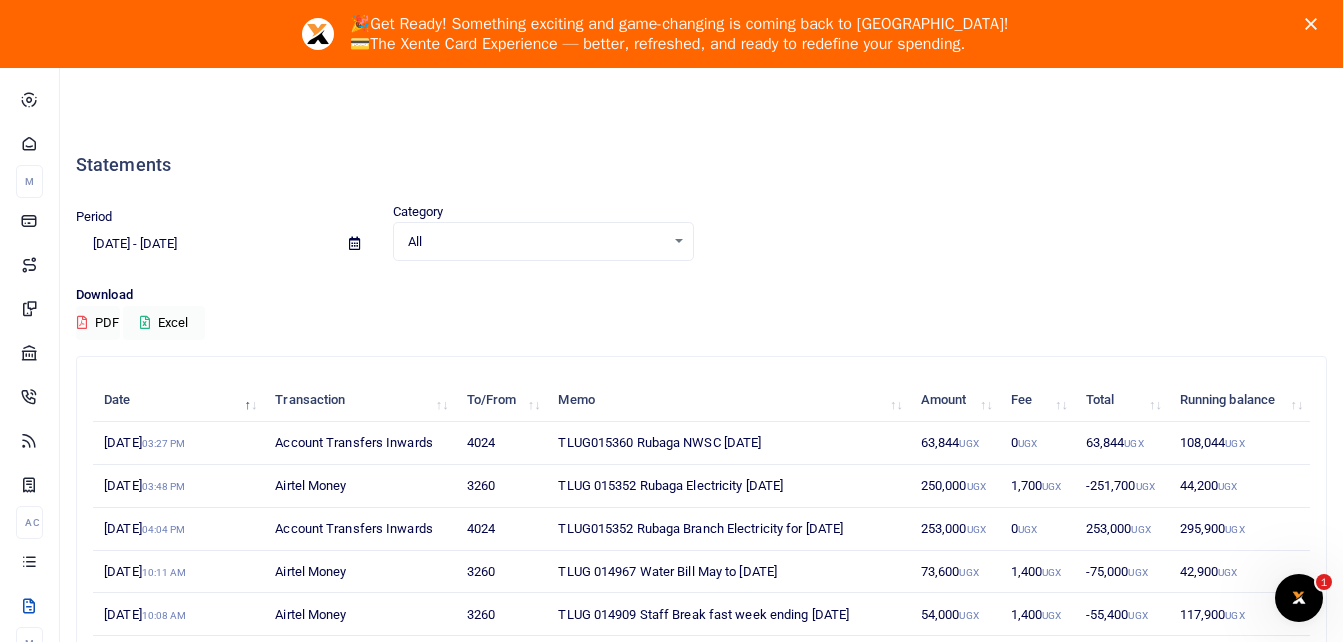 click 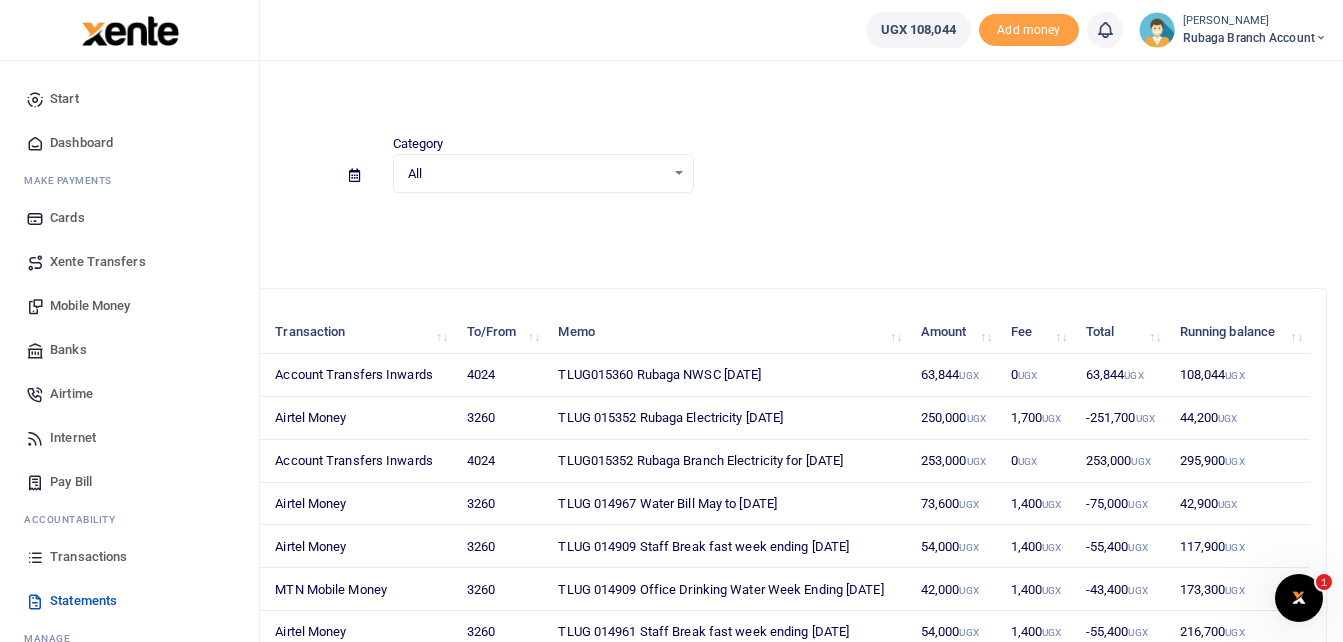 click on "Mobile Money" at bounding box center (90, 306) 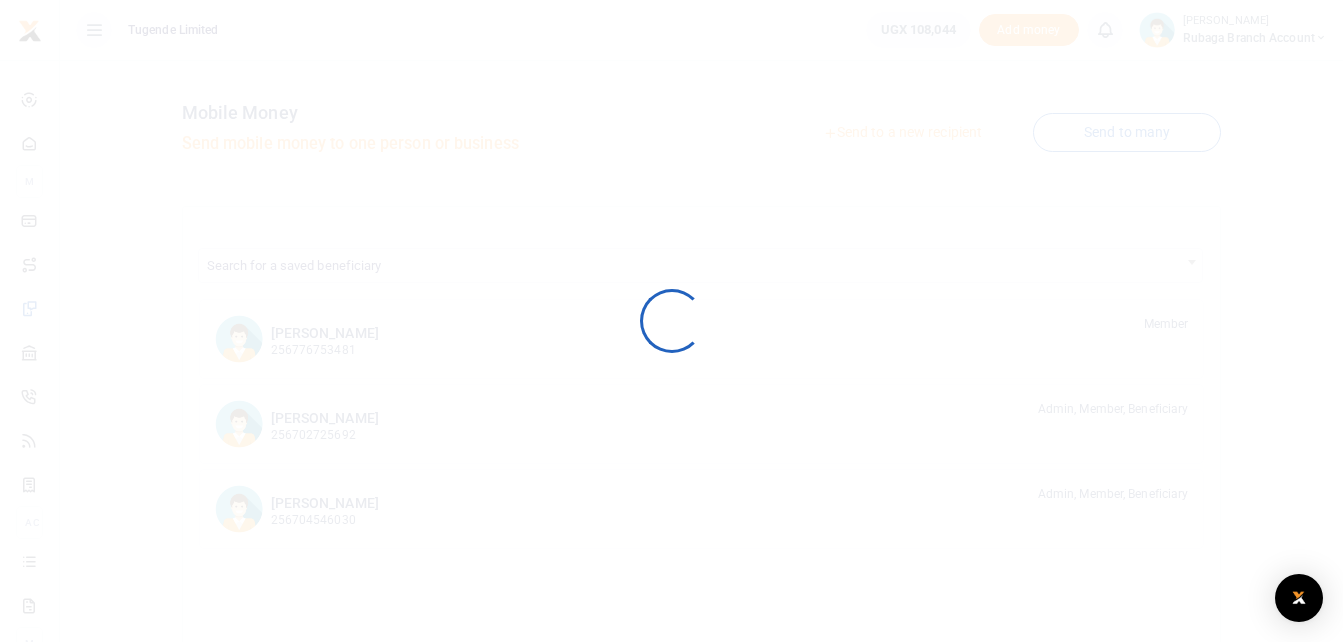 scroll, scrollTop: 0, scrollLeft: 0, axis: both 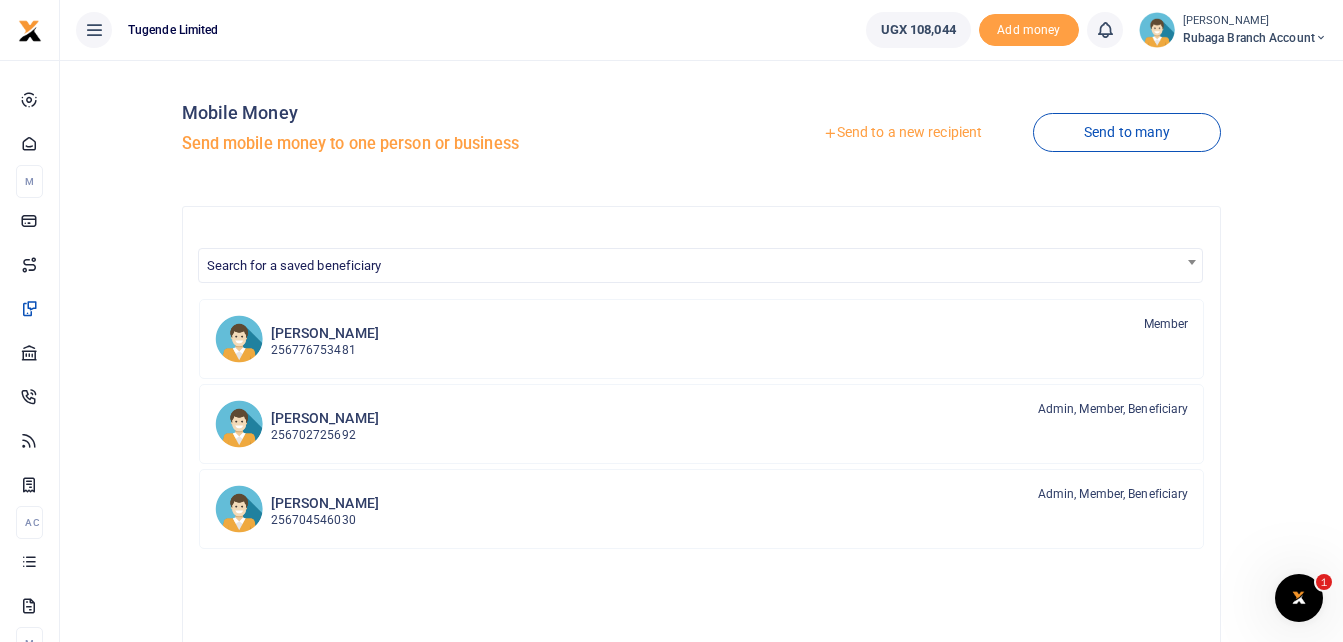 click on "Send to a new recipient" at bounding box center [902, 133] 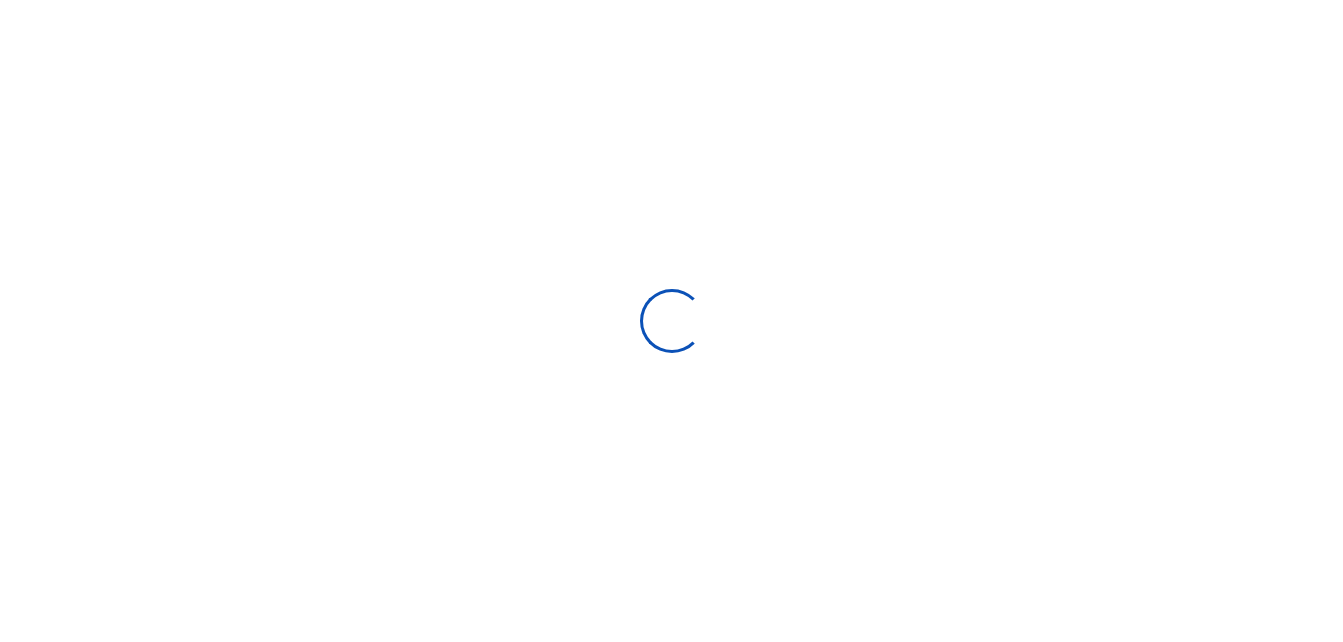 select 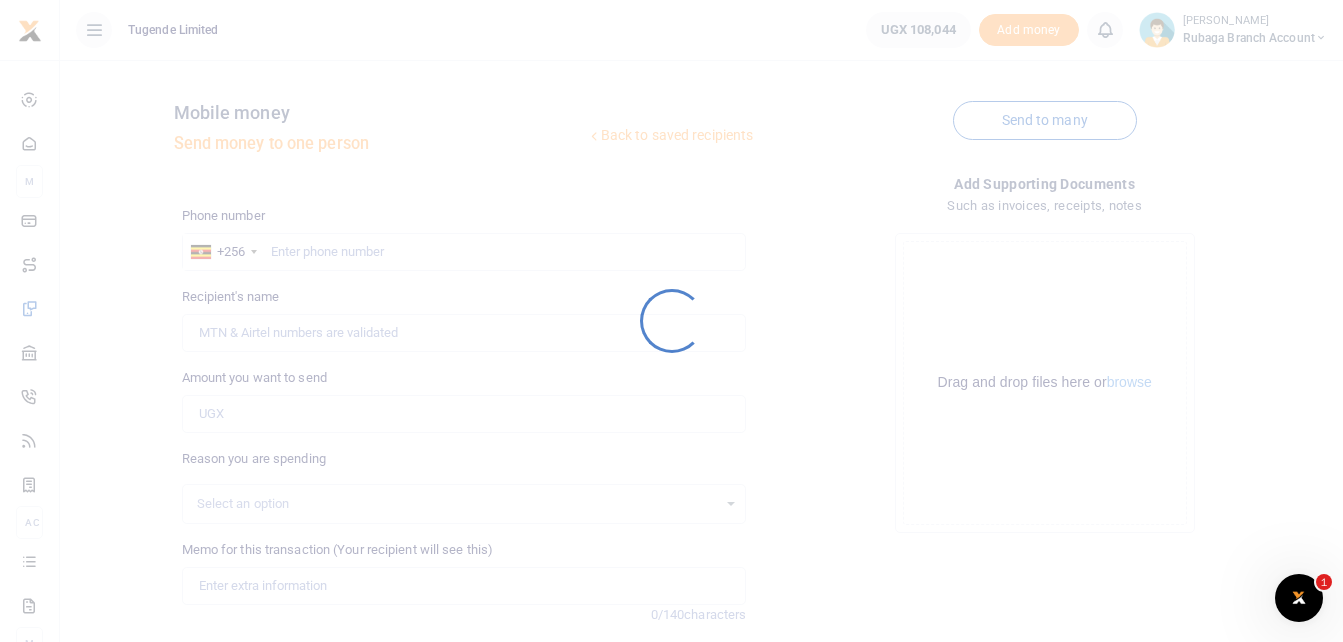 scroll, scrollTop: 0, scrollLeft: 0, axis: both 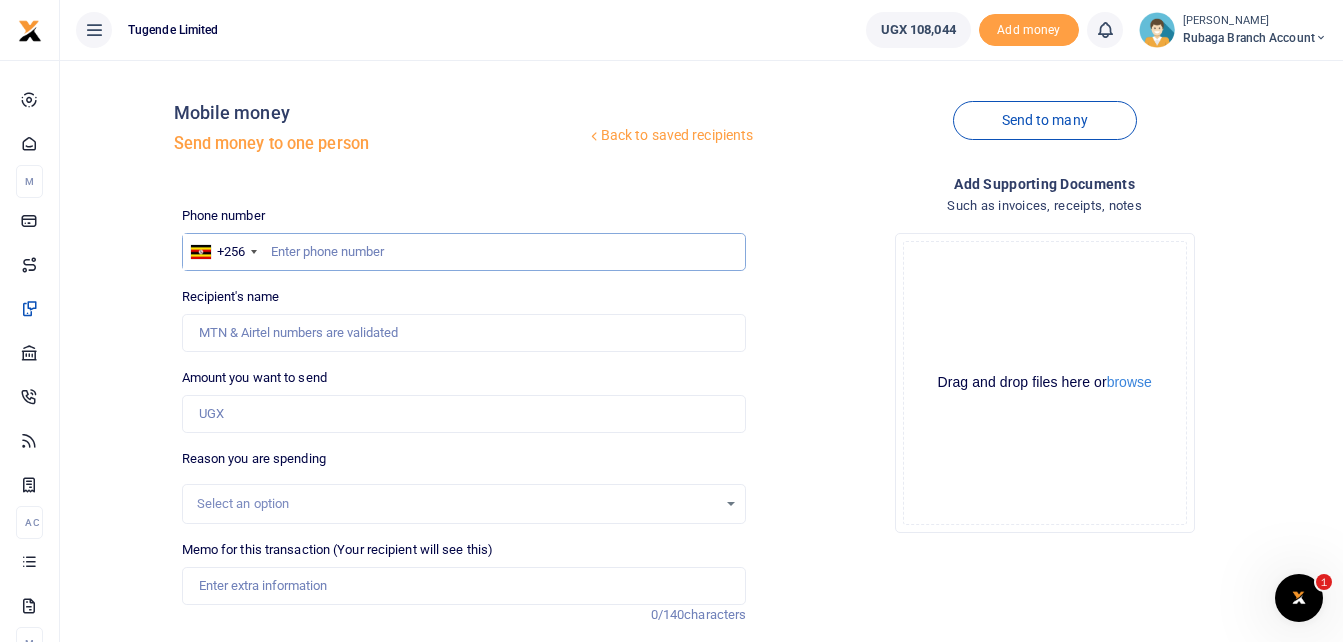 click at bounding box center [464, 252] 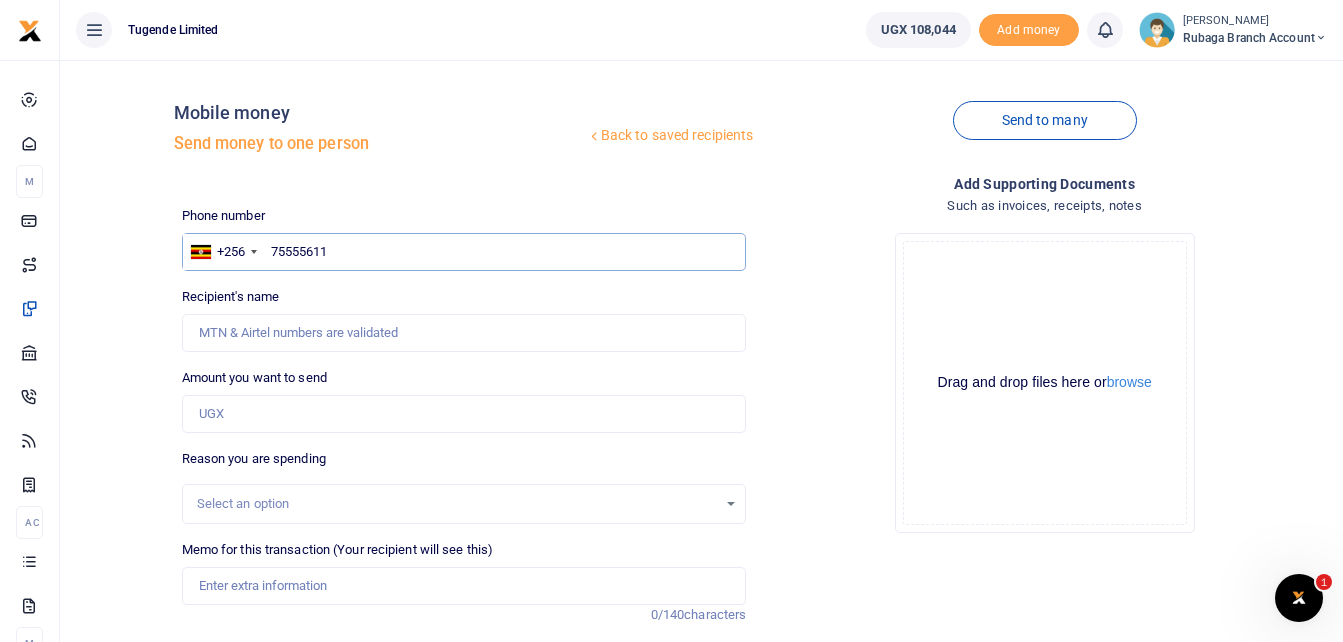 type on "755556111" 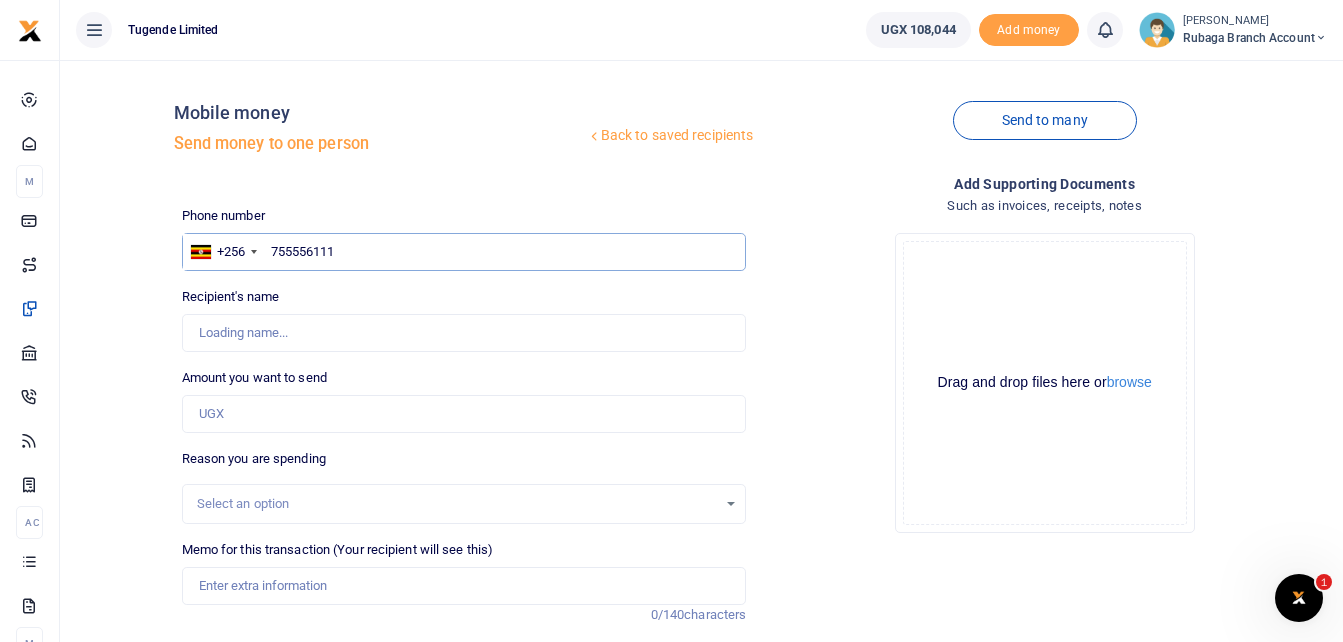 type on "[PERSON_NAME]" 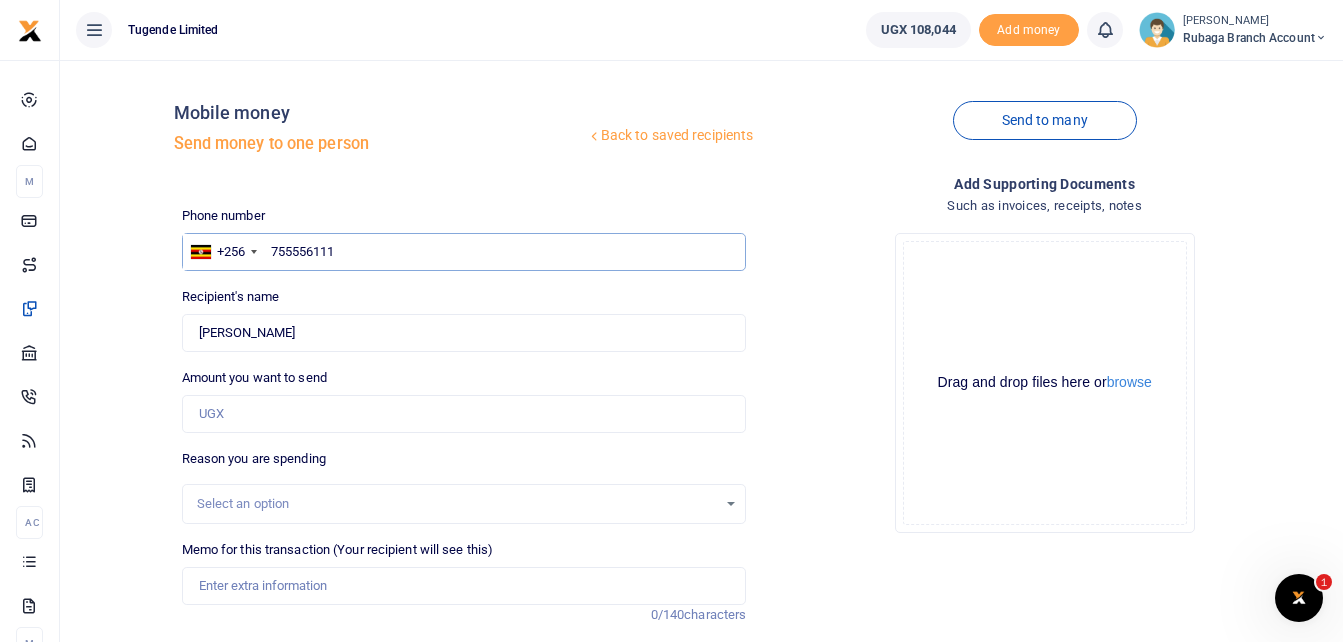 type on "755556111" 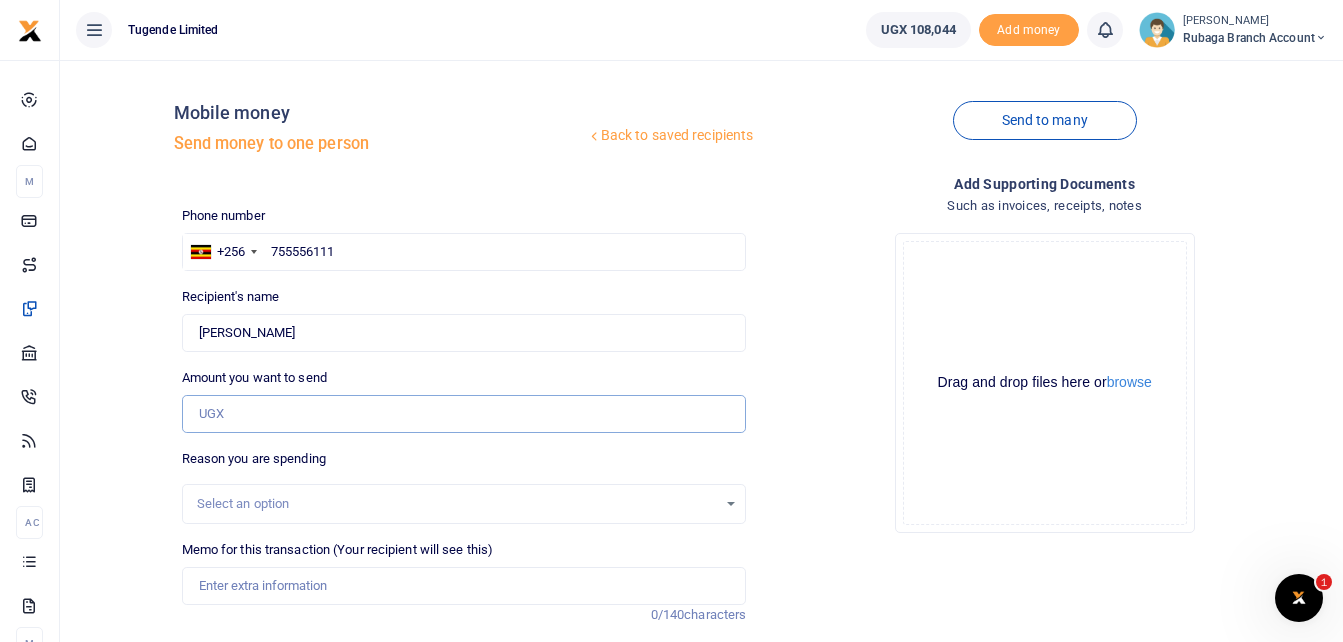 click on "Amount you want to send" at bounding box center (464, 414) 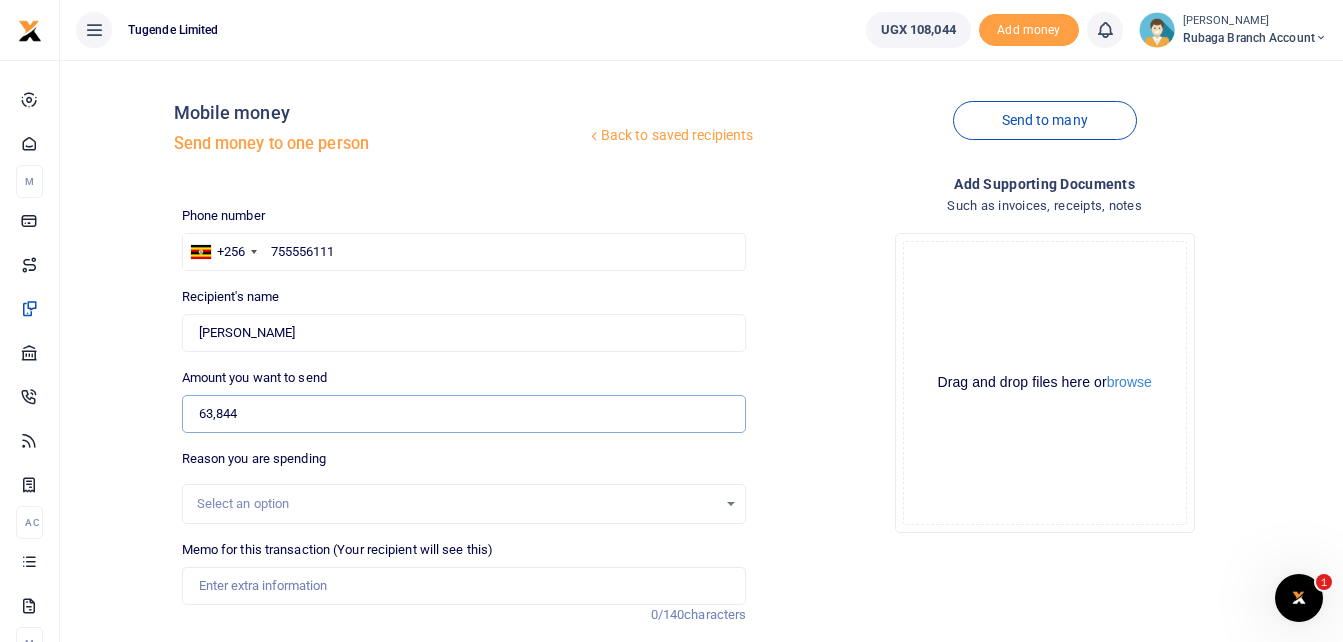 click on "63,844" at bounding box center [464, 414] 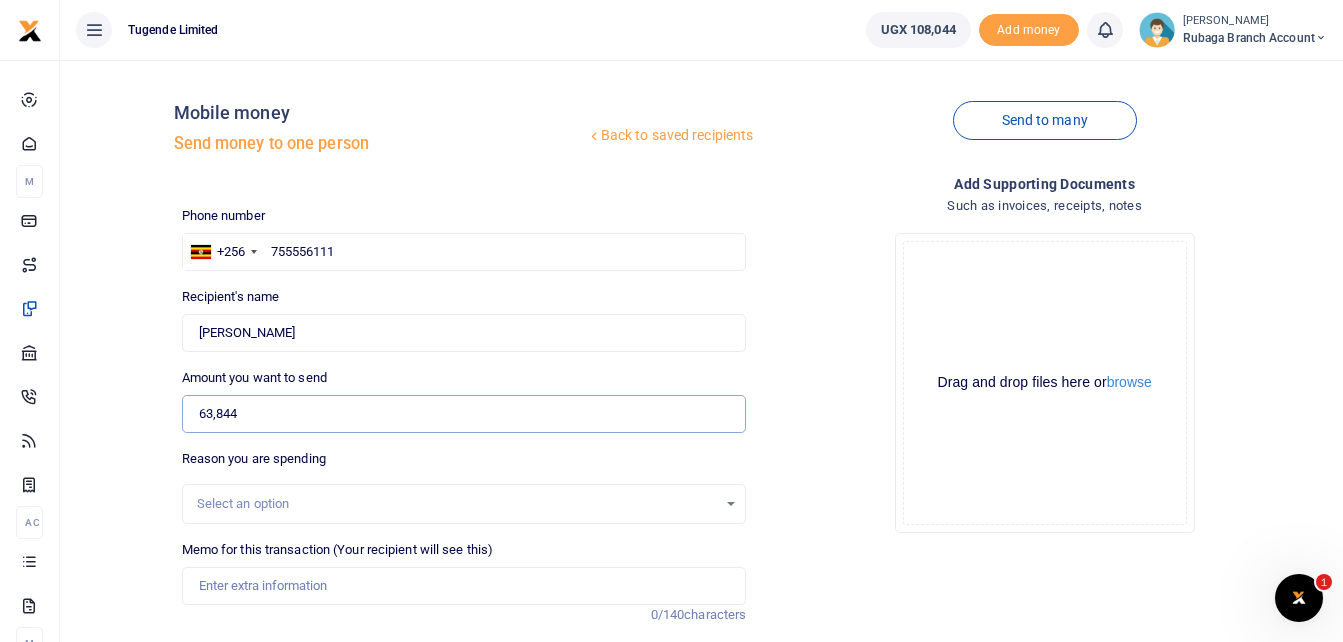 click on "63,844" at bounding box center (464, 414) 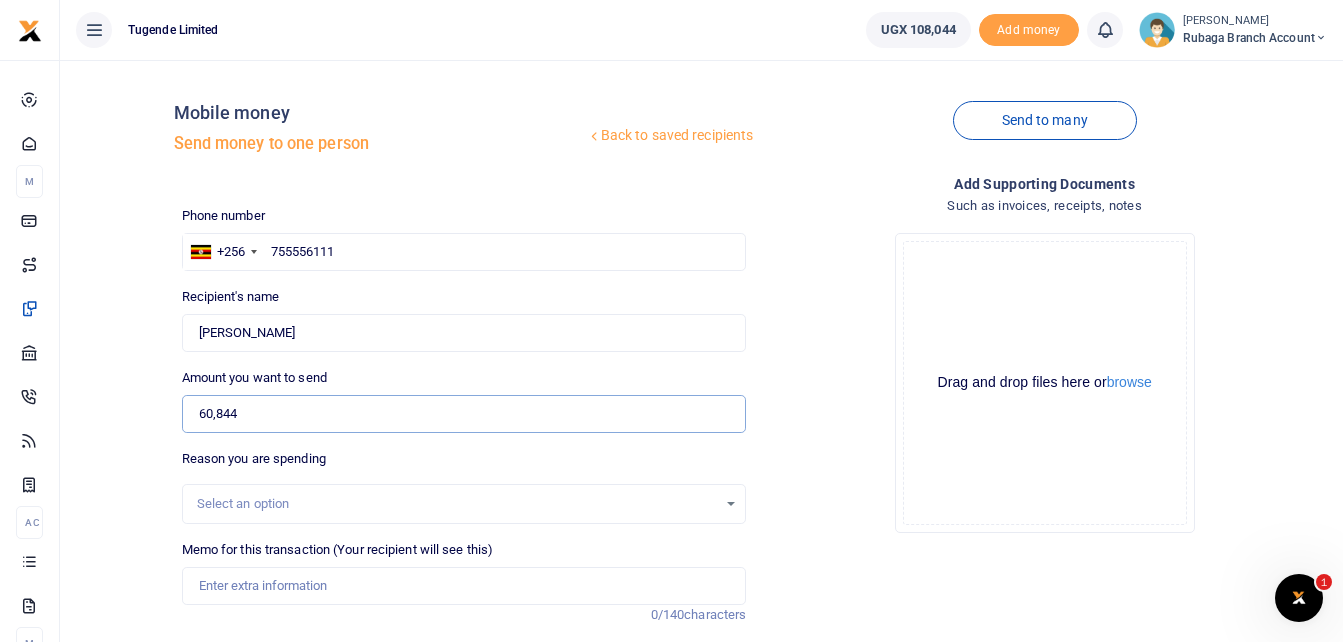 click on "60,844" at bounding box center [464, 414] 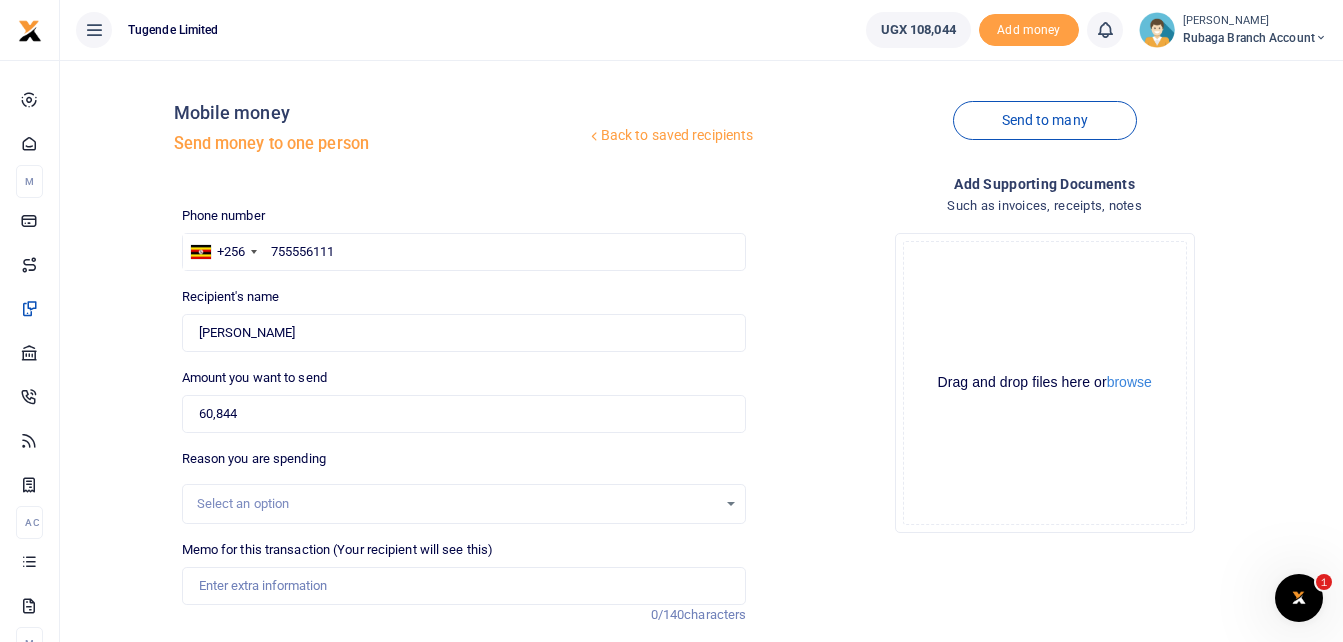 click on "Select an option" at bounding box center [457, 504] 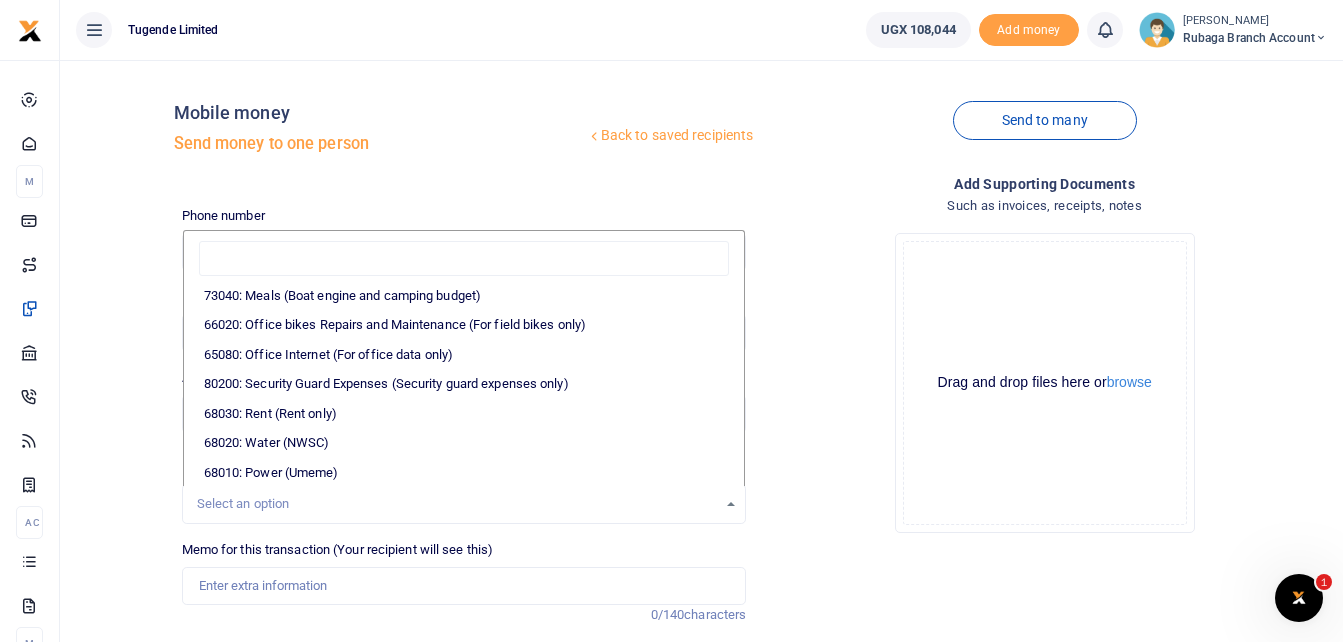 scroll, scrollTop: 321, scrollLeft: 0, axis: vertical 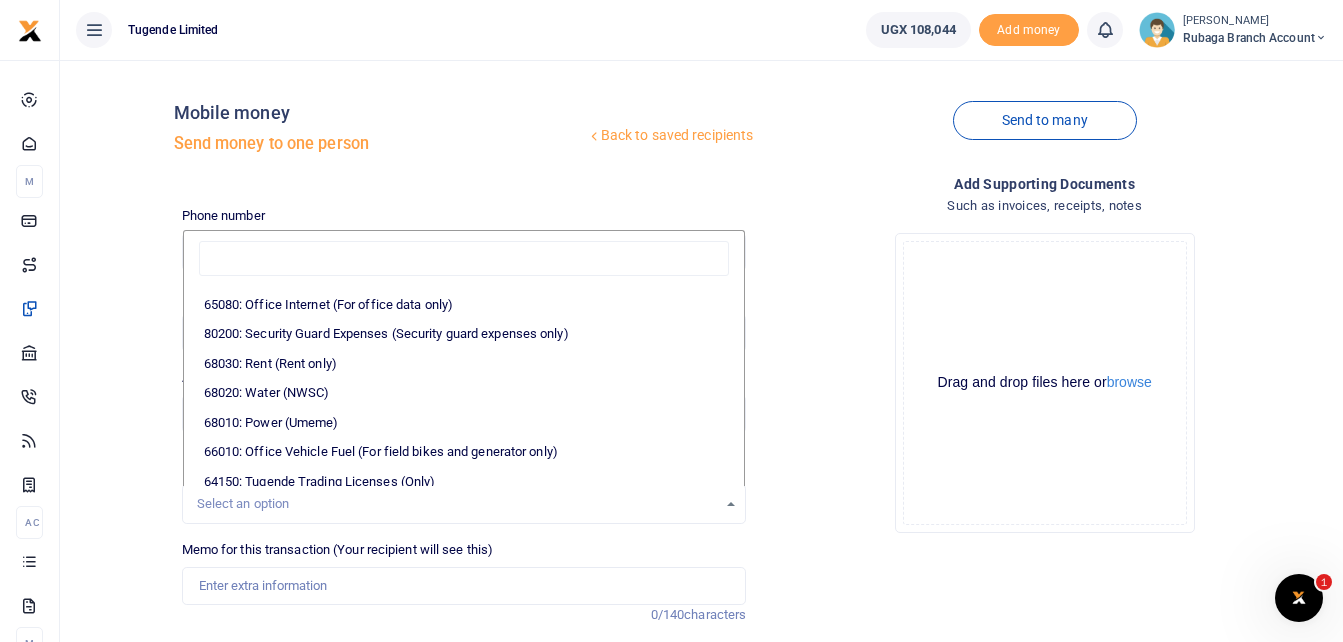 click on "68010: Power  (Umeme)" at bounding box center (464, 423) 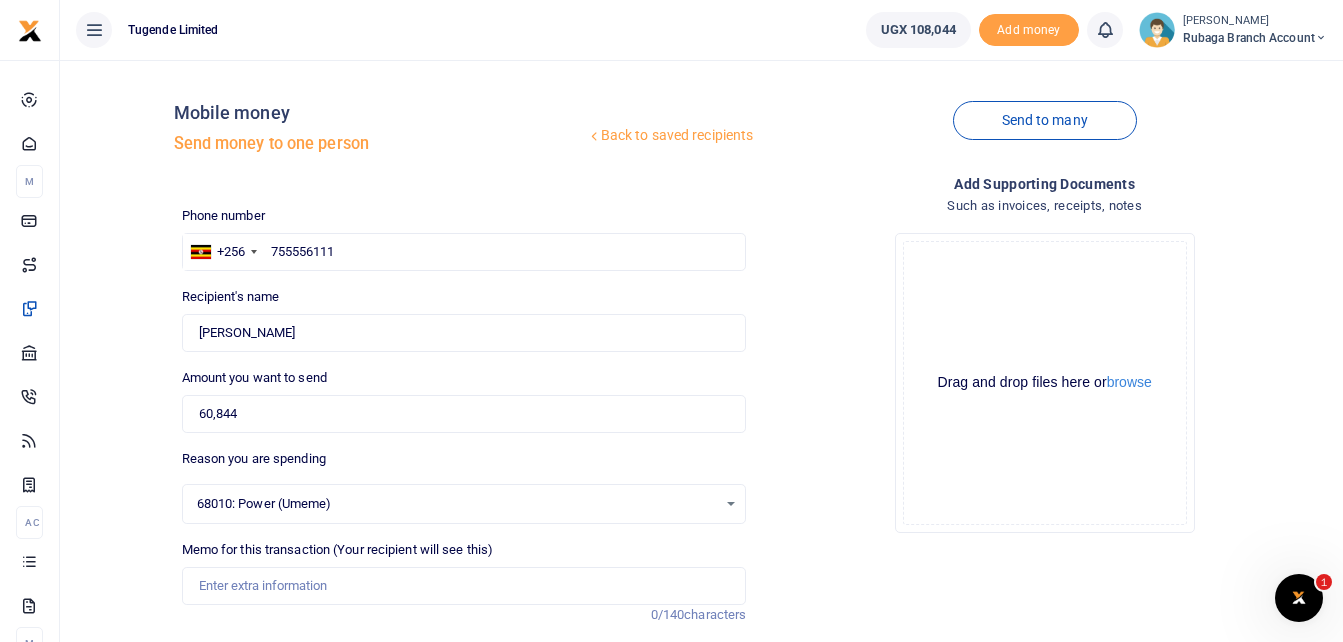 click on "68010: Power  (Umeme) Select an option" at bounding box center (464, 504) 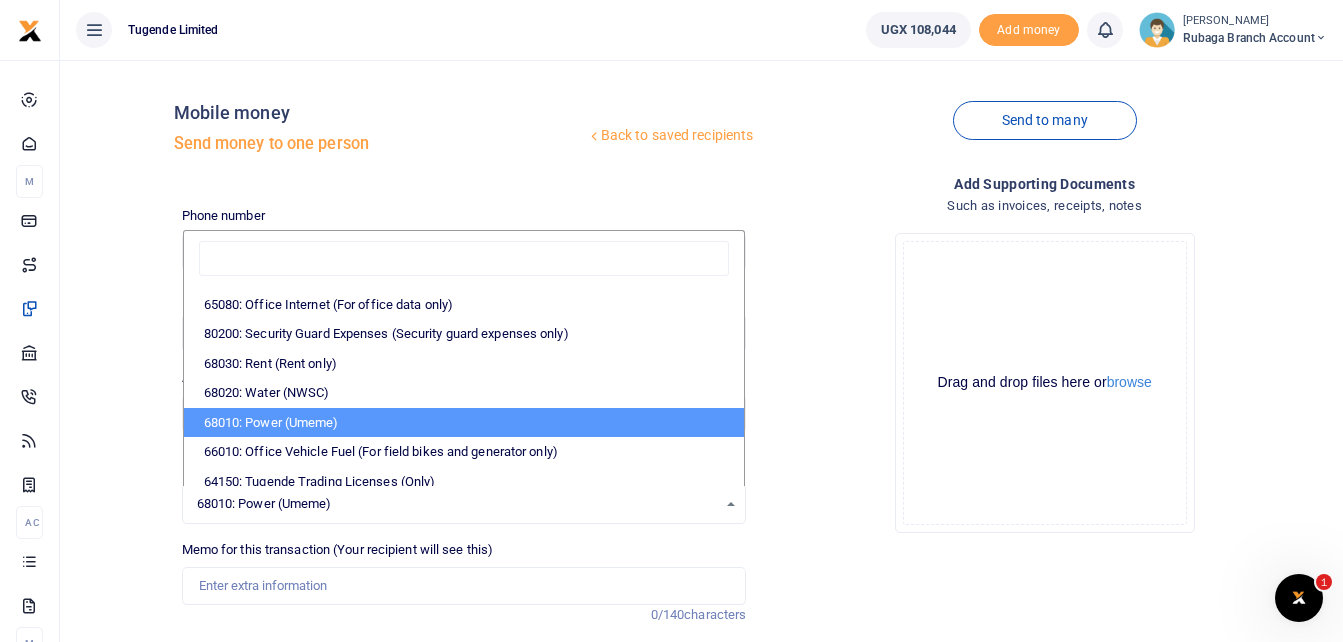 scroll, scrollTop: 0, scrollLeft: 0, axis: both 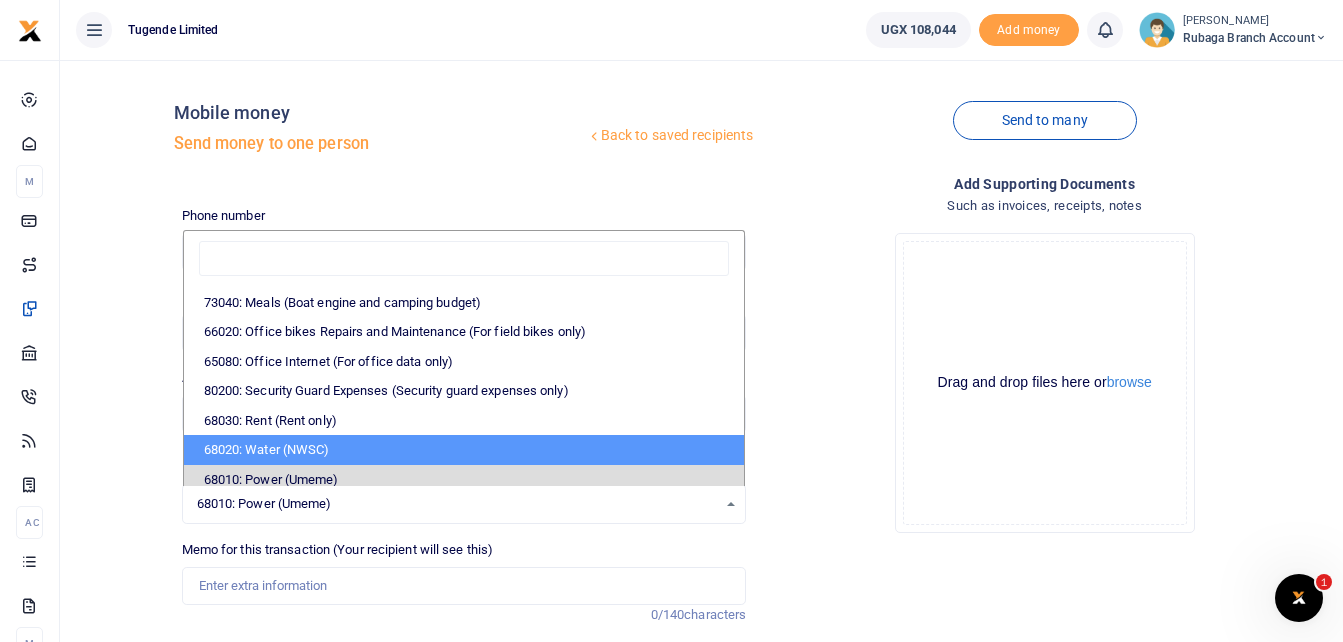 click on "68020: Water (NWSC)" at bounding box center (464, 450) 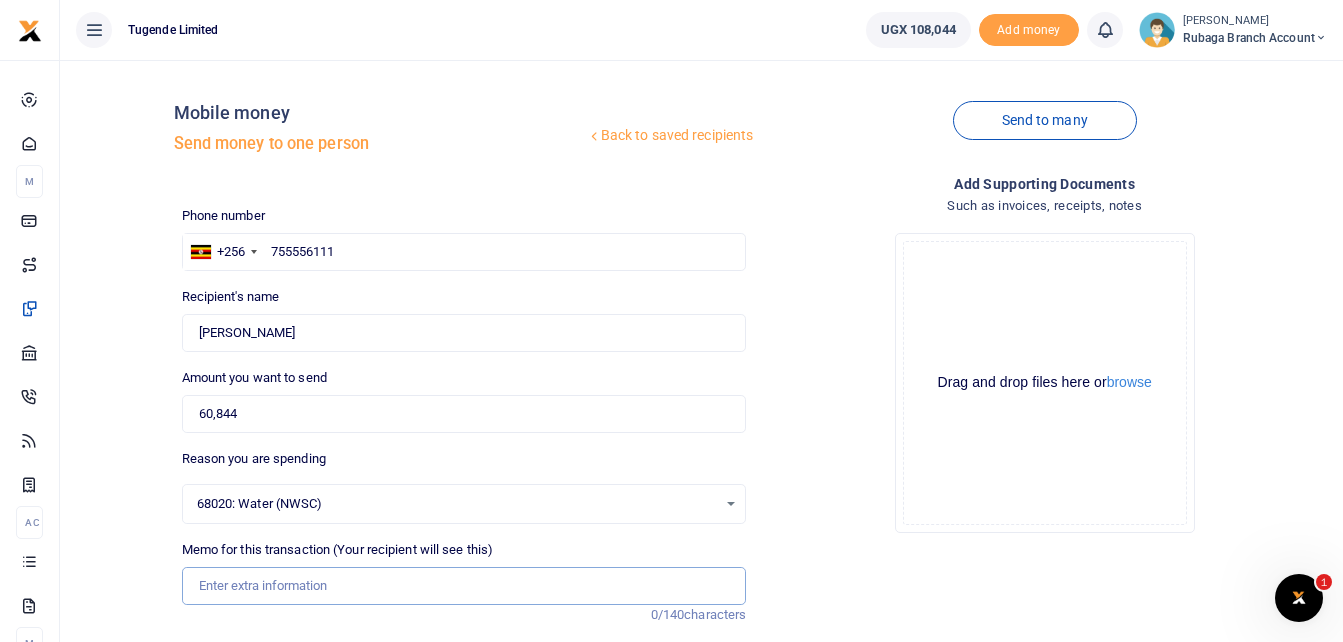 click on "Memo for this transaction (Your recipient will see this)" at bounding box center [464, 586] 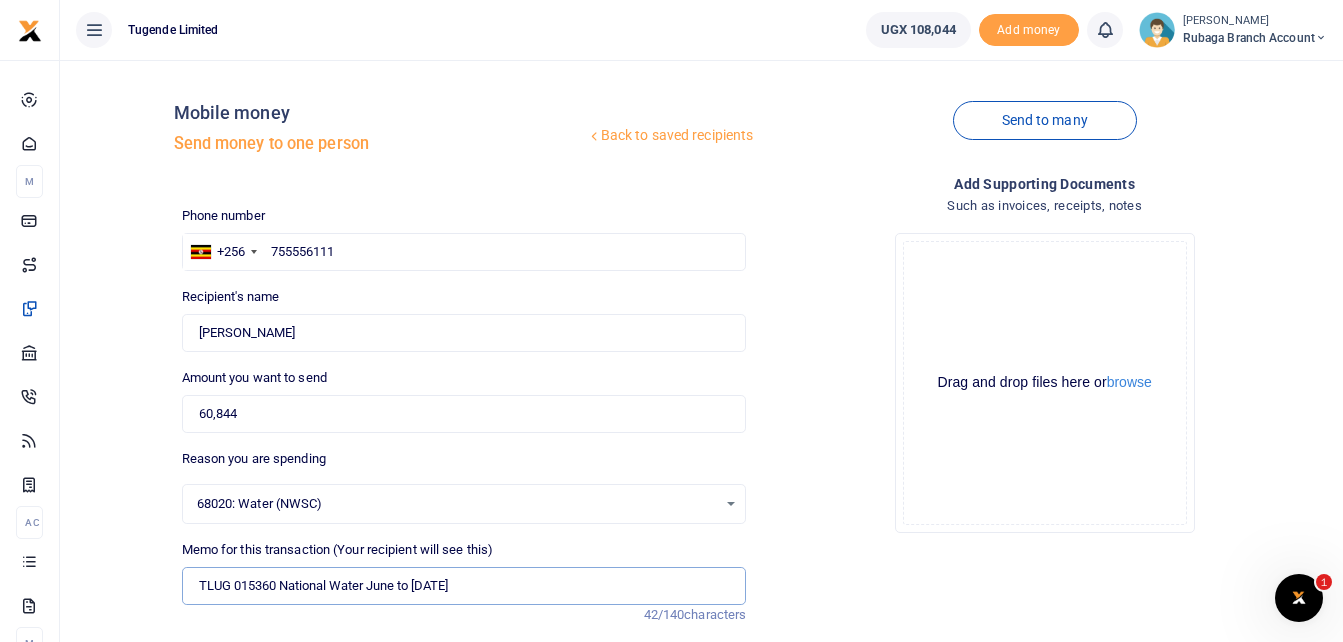 scroll, scrollTop: 224, scrollLeft: 0, axis: vertical 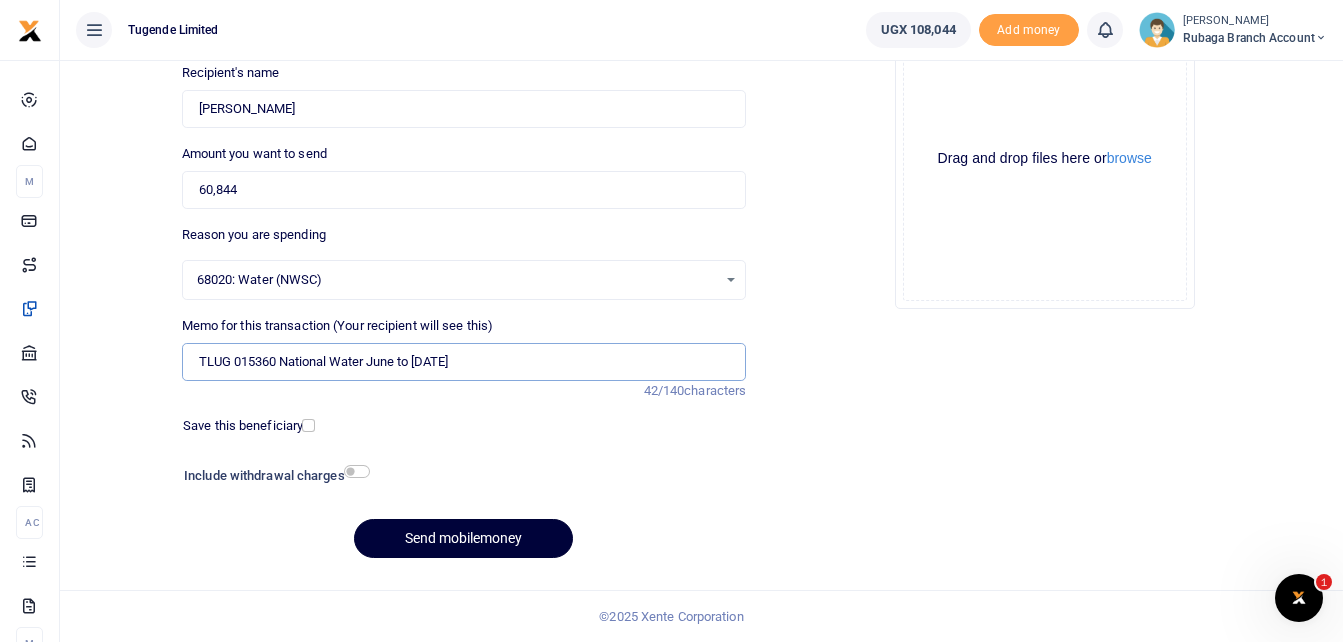 type on "TLUG 015360 National Water June to July 01" 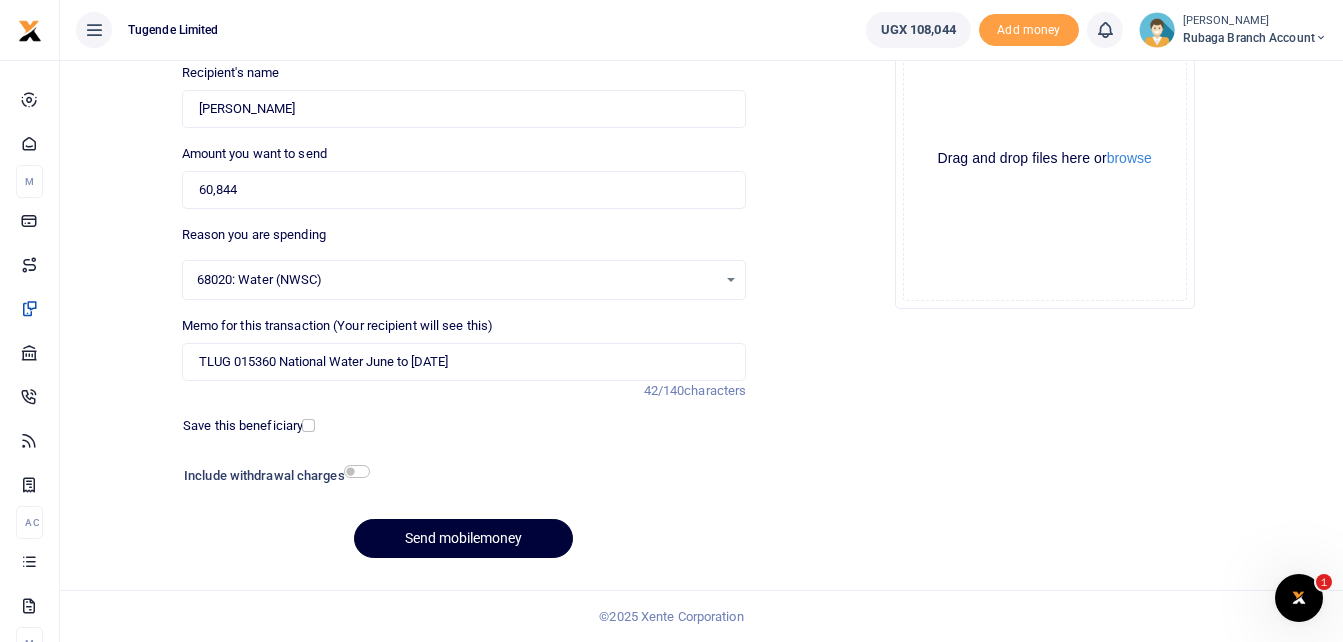 click on "Send mobilemoney" at bounding box center [463, 538] 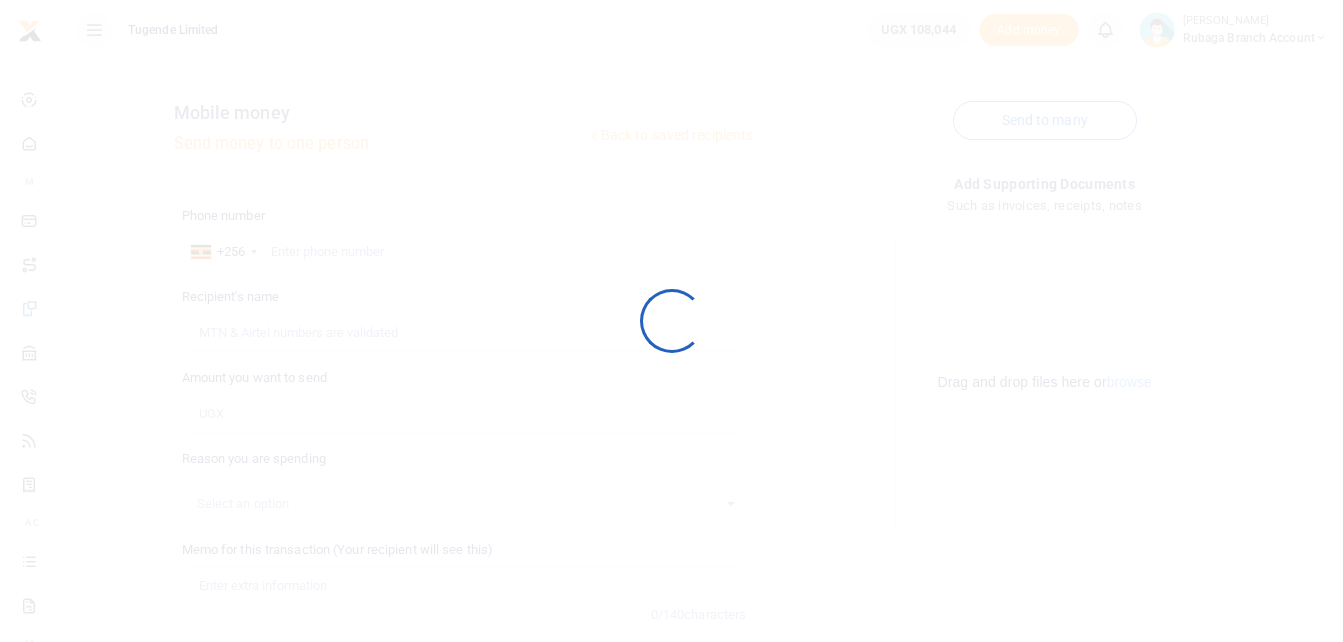 scroll, scrollTop: 224, scrollLeft: 0, axis: vertical 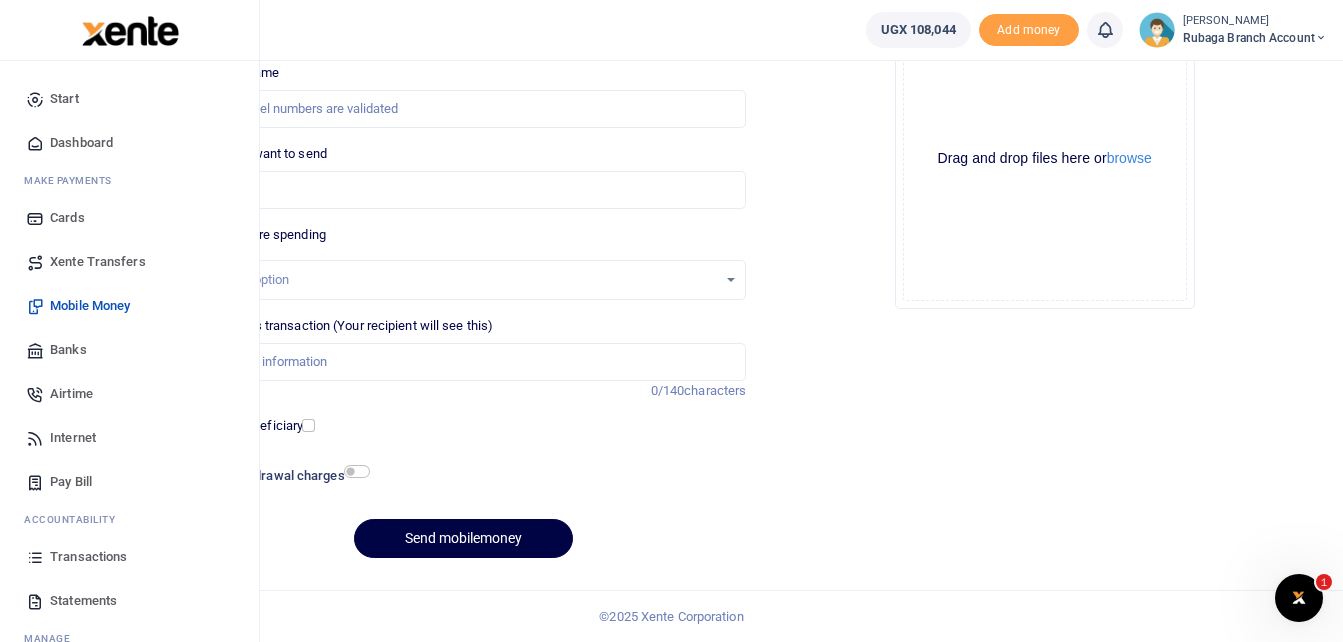 click on "Transactions" at bounding box center [88, 557] 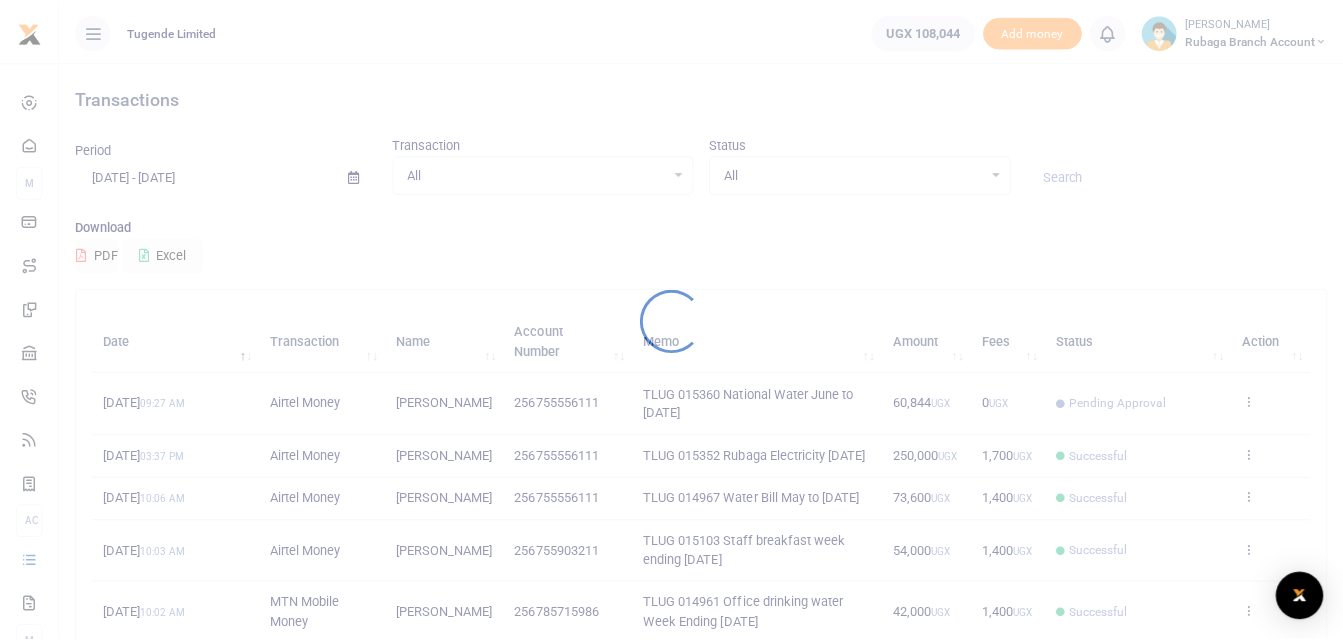 scroll, scrollTop: 0, scrollLeft: 0, axis: both 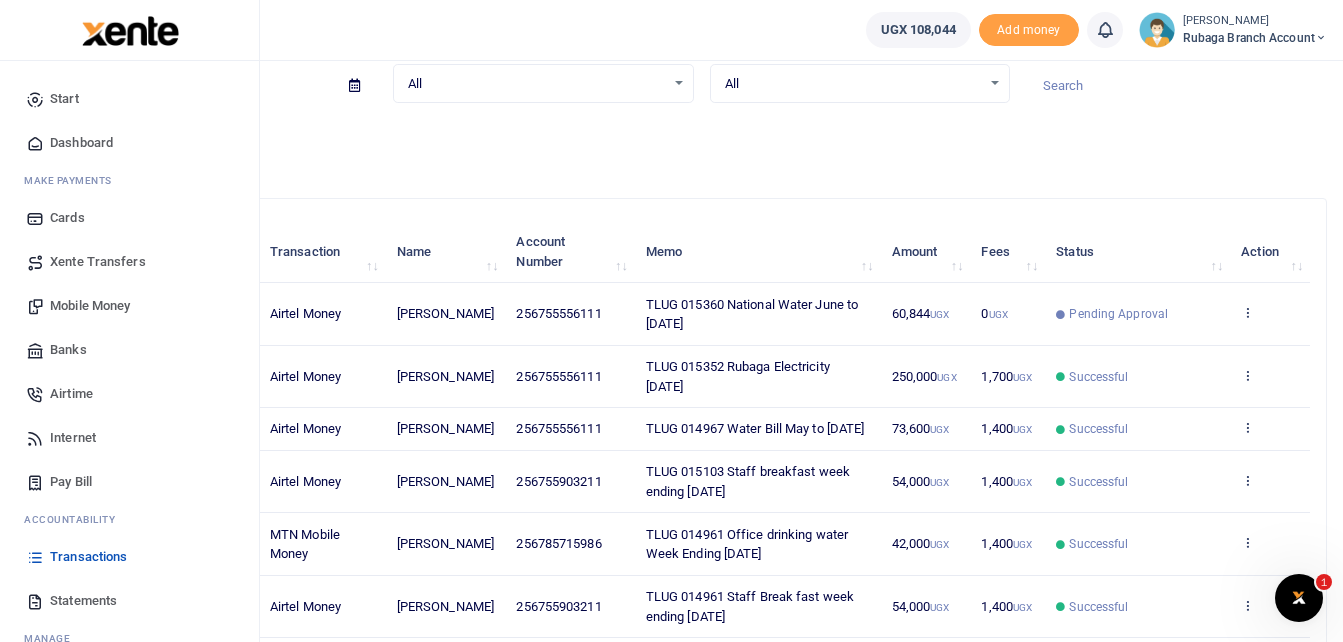 click on "Mobile Money" at bounding box center (90, 306) 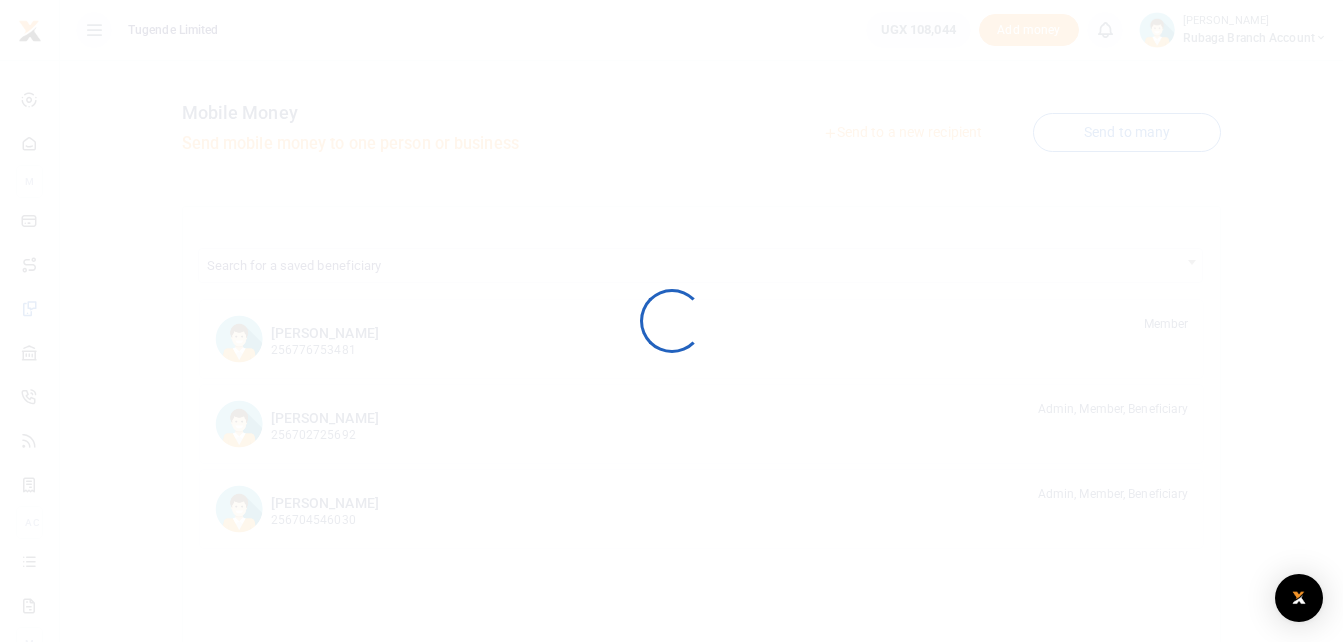 scroll, scrollTop: 0, scrollLeft: 0, axis: both 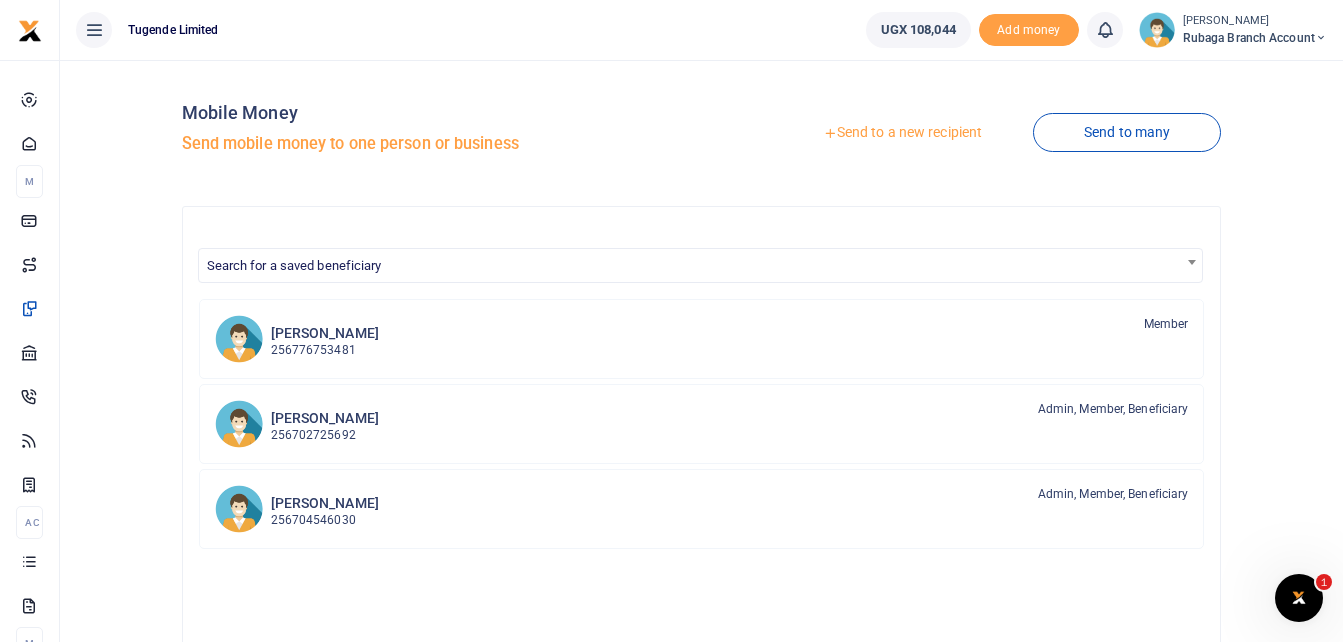 click on "Send to many" at bounding box center [1127, 132] 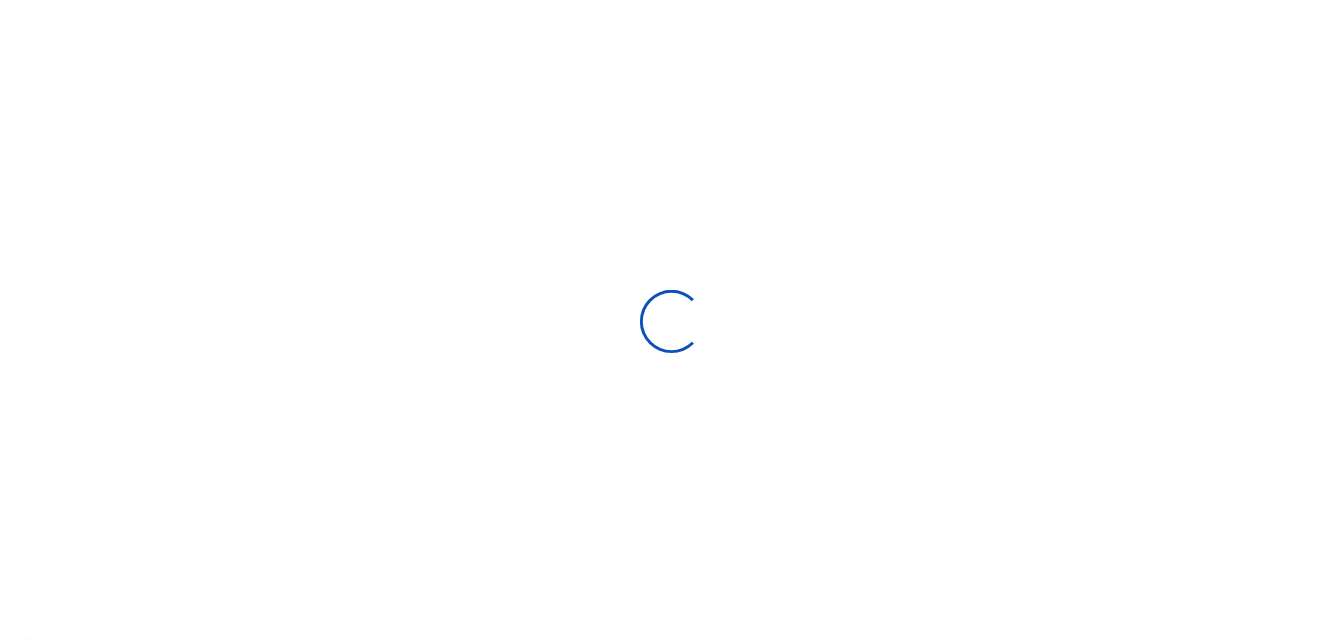 scroll, scrollTop: 0, scrollLeft: 0, axis: both 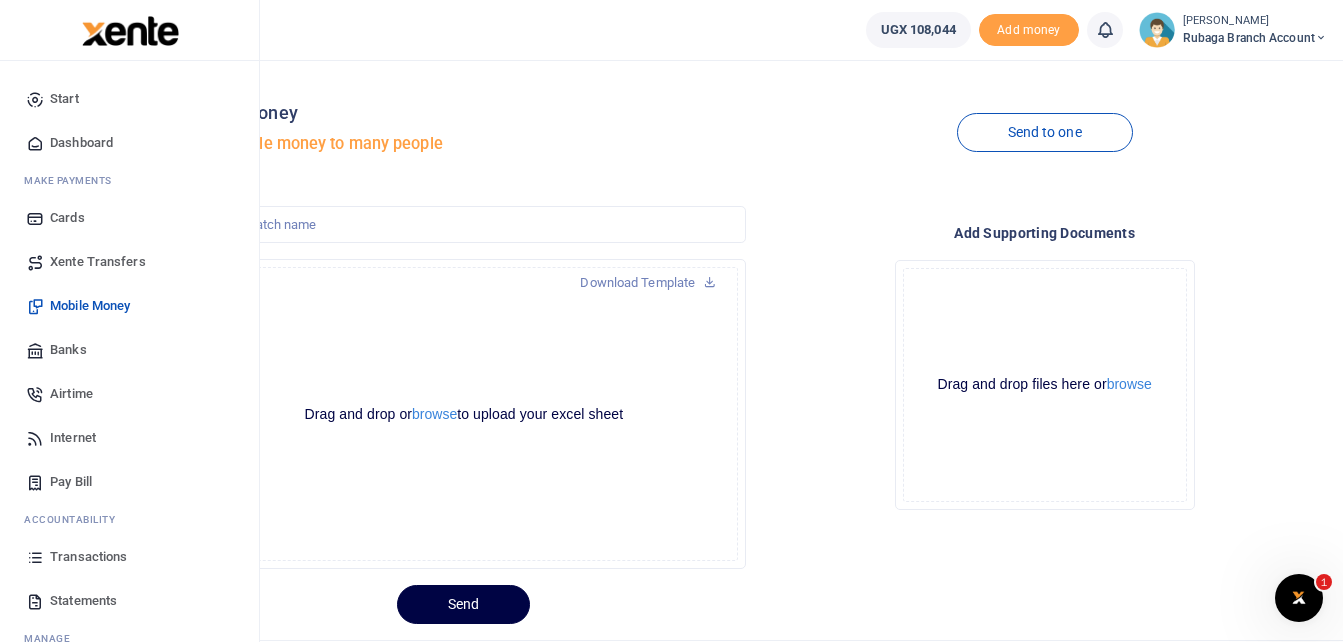 click on "Mobile Money" at bounding box center [90, 306] 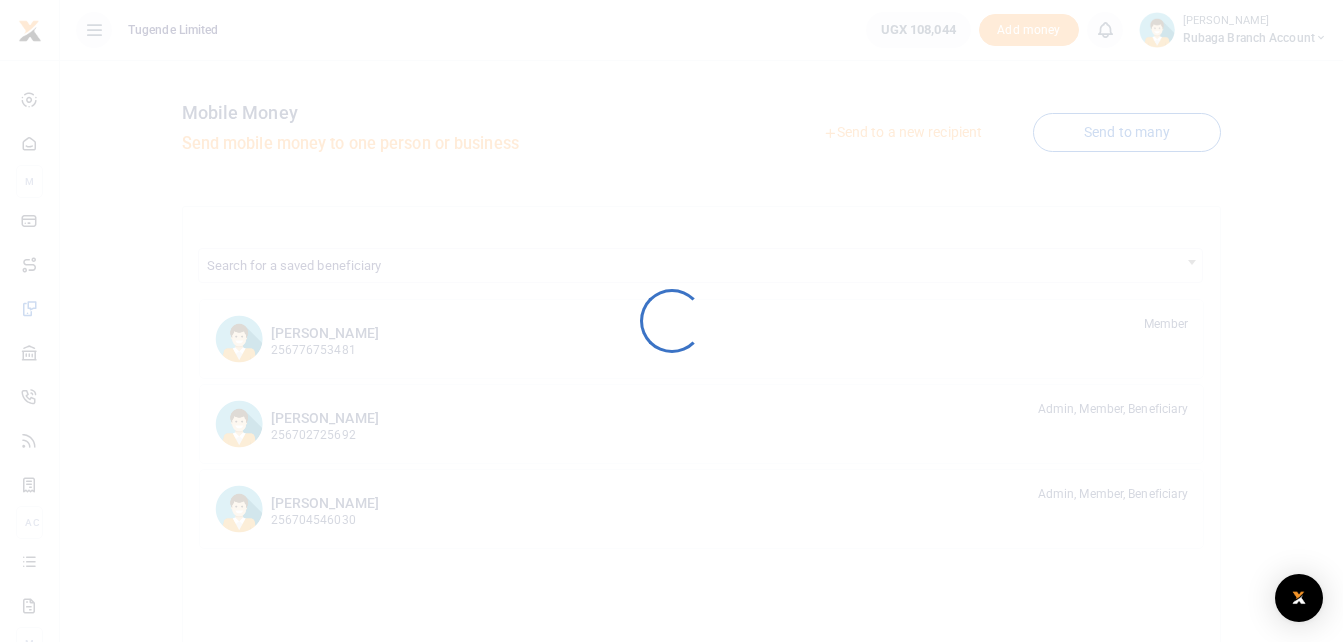 scroll, scrollTop: 0, scrollLeft: 0, axis: both 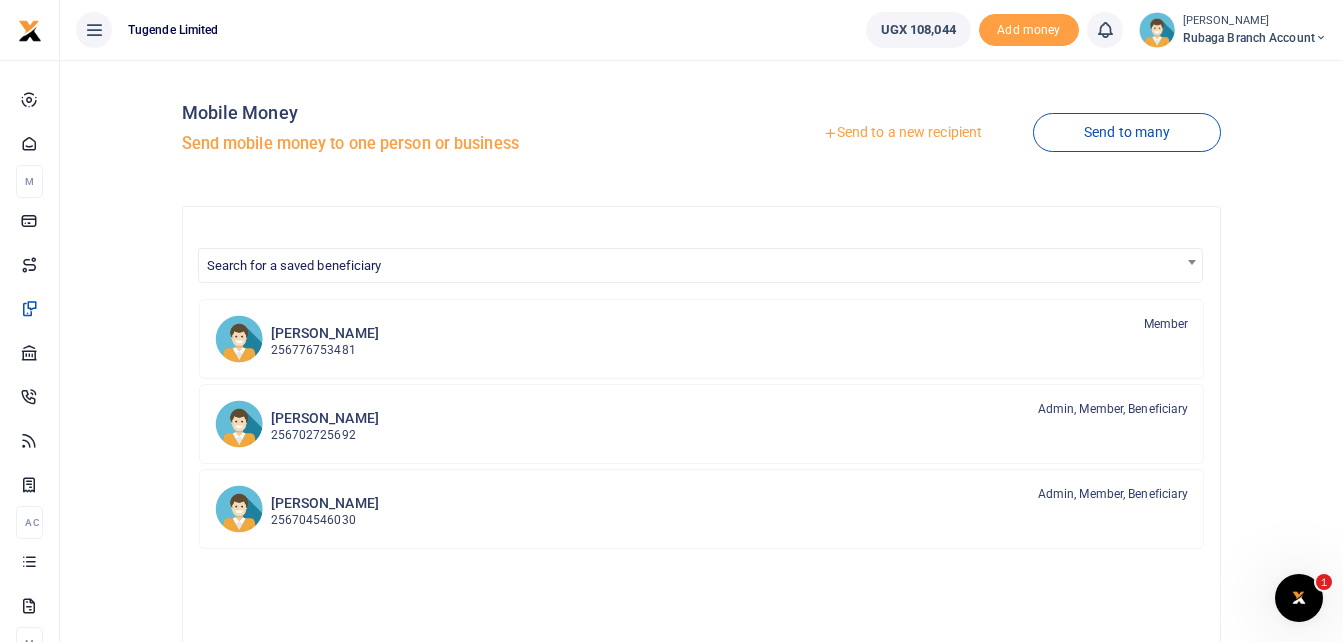 click on "Send to a new recipient" at bounding box center [902, 133] 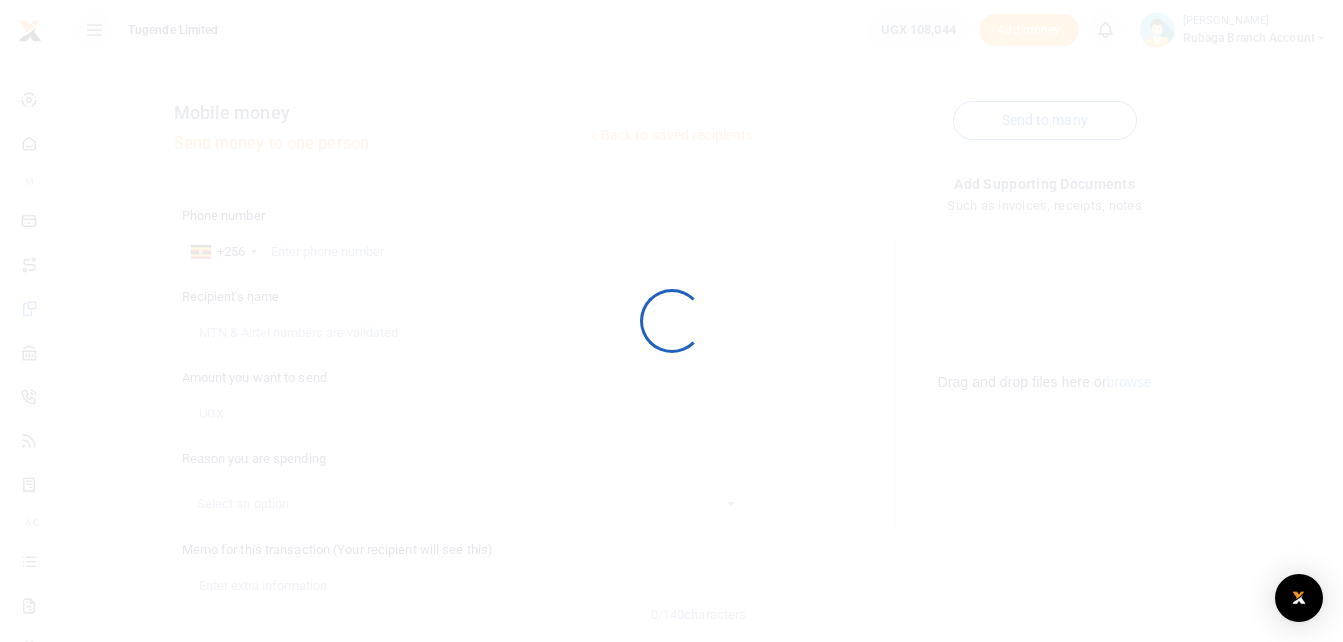 scroll, scrollTop: 0, scrollLeft: 0, axis: both 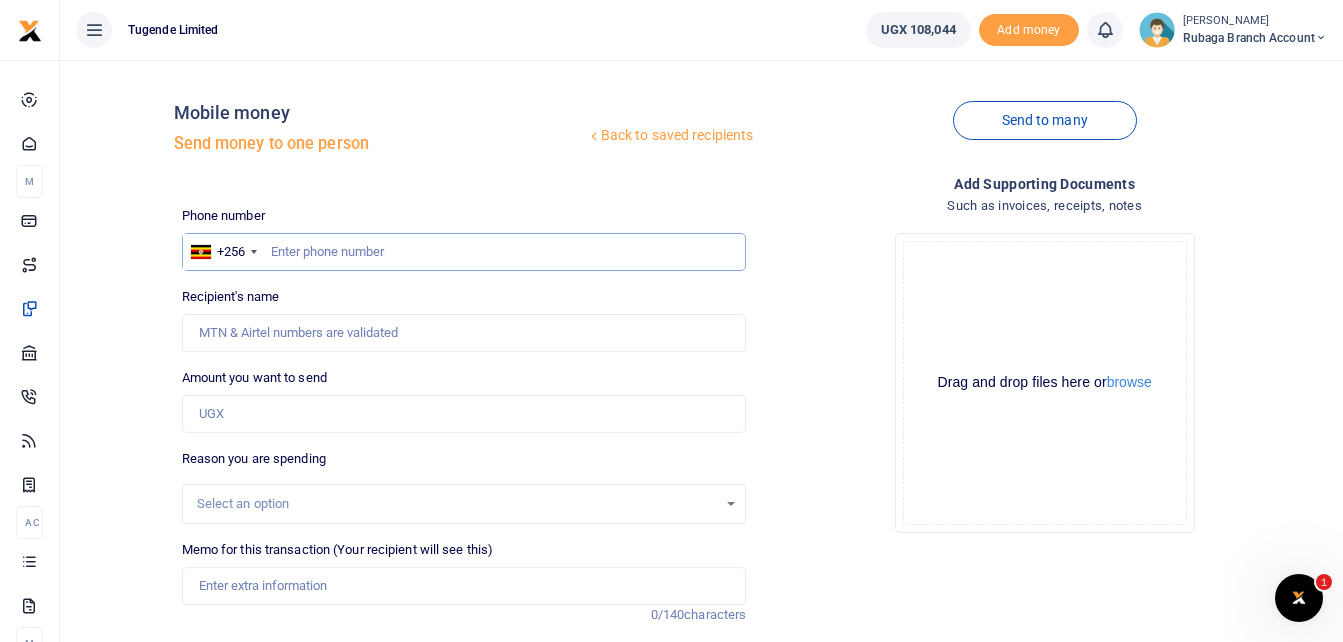 click at bounding box center (464, 252) 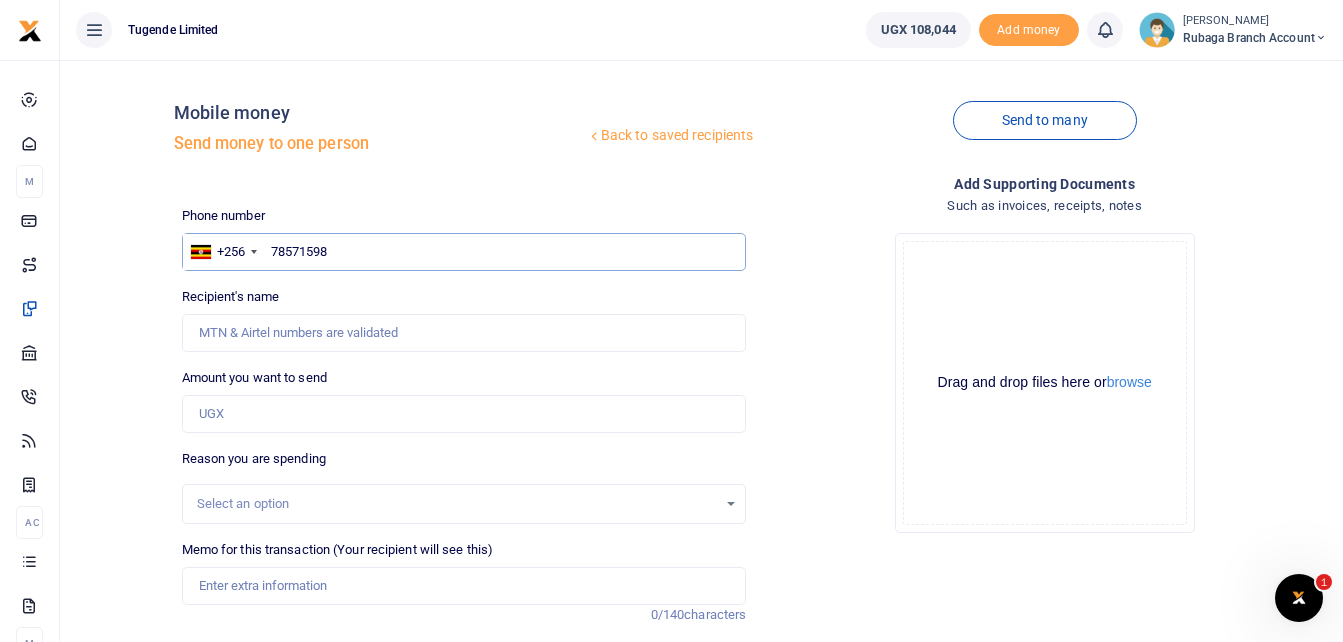 type on "785715986" 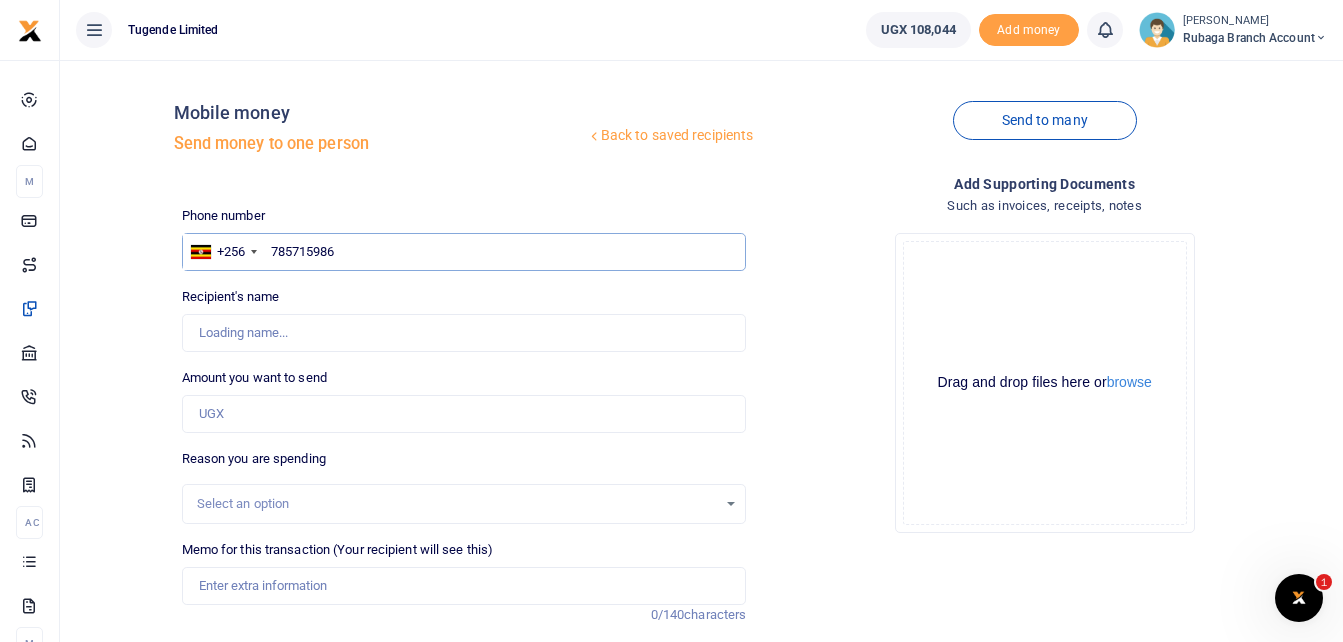 type on "Fred Wamukoya" 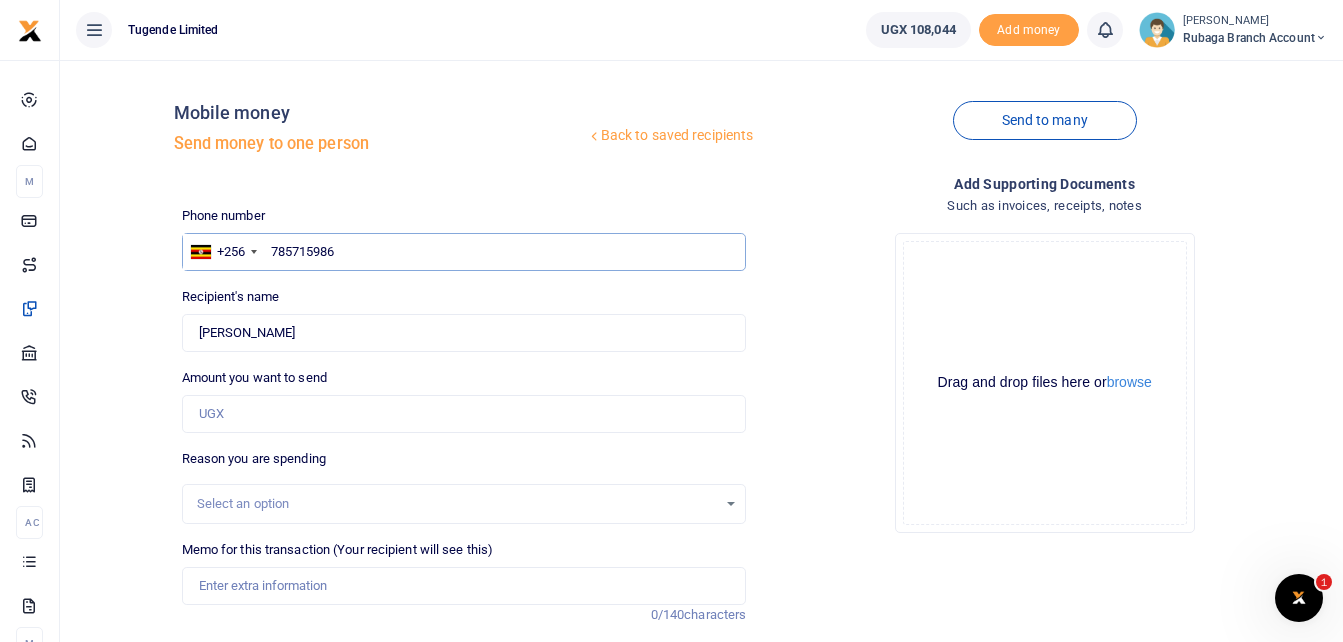 type on "785715986" 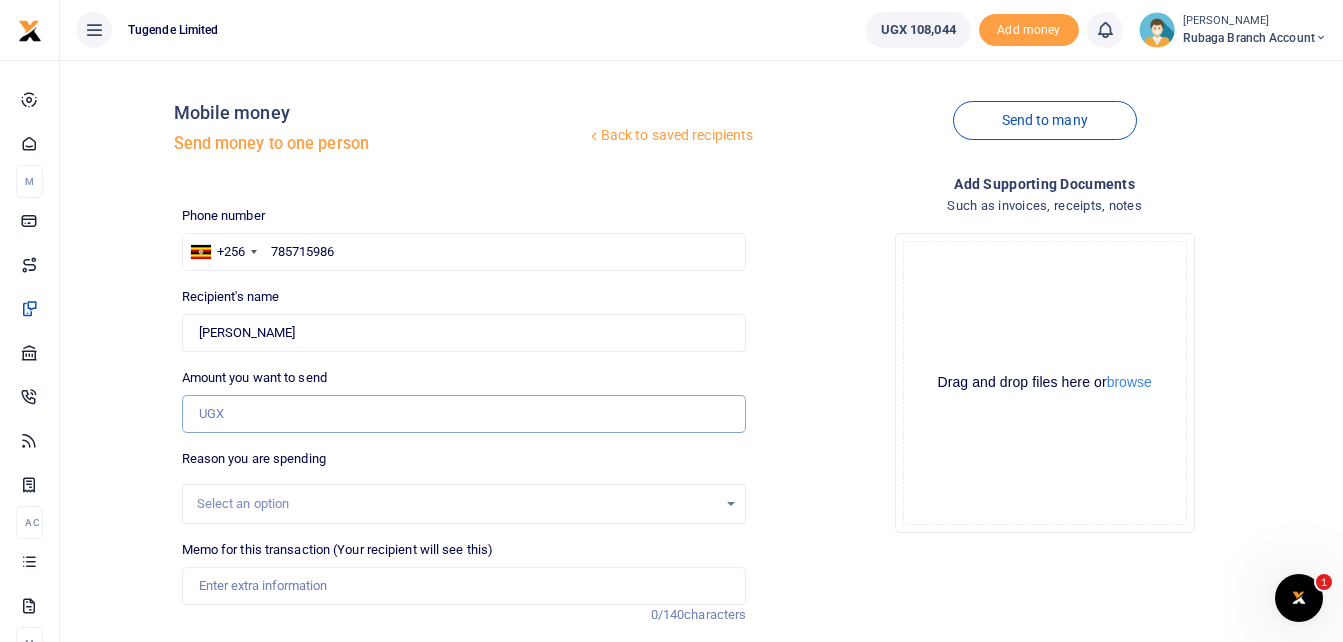 click on "Amount you want to send" at bounding box center (464, 414) 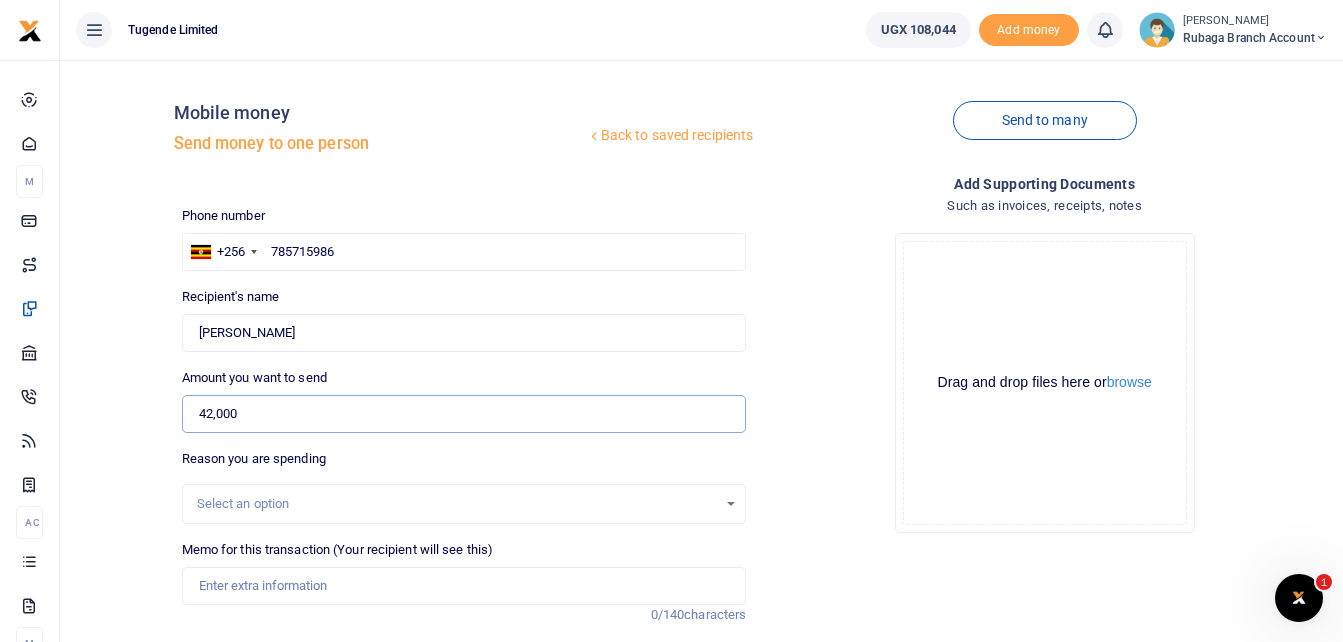 type on "42,000" 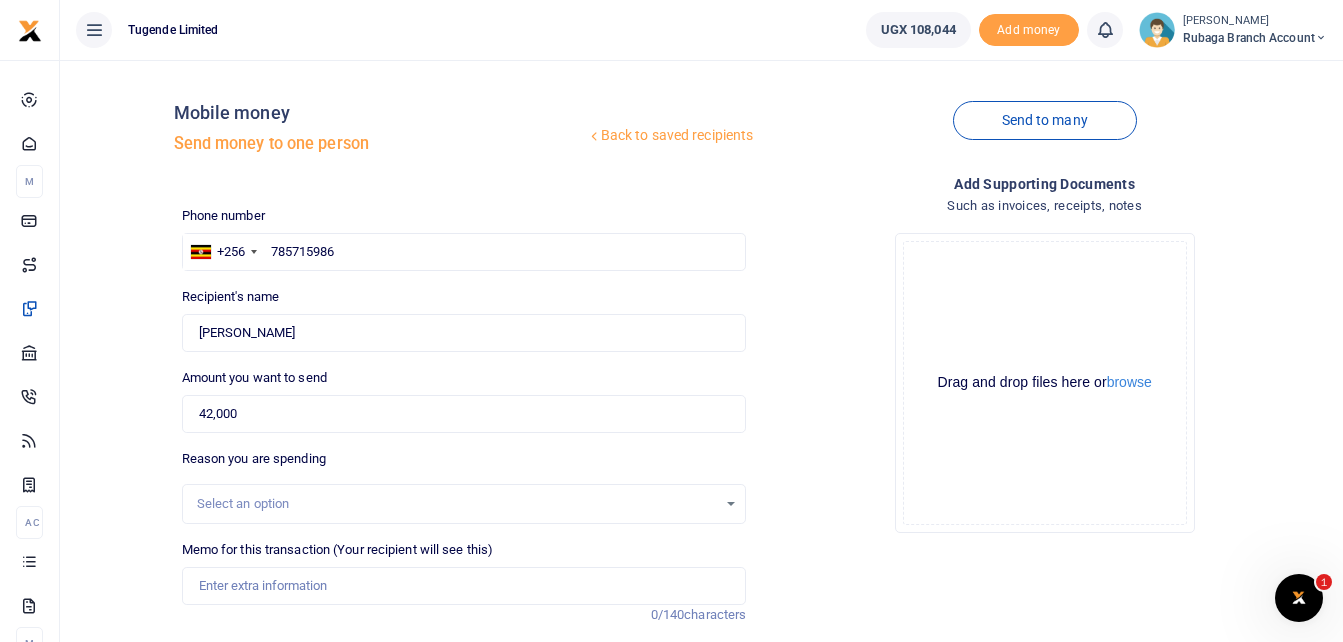 click on "Select an option" at bounding box center [457, 504] 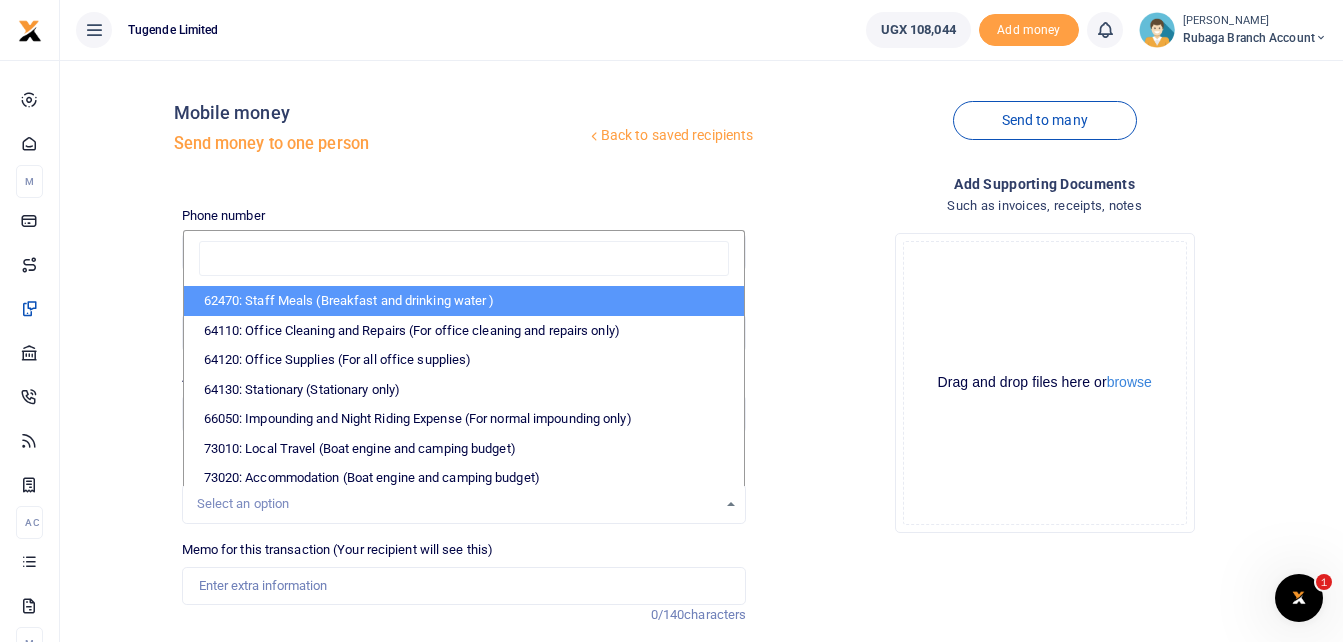 click on "62470: Staff Meals (Breakfast and drinking water )" at bounding box center [464, 301] 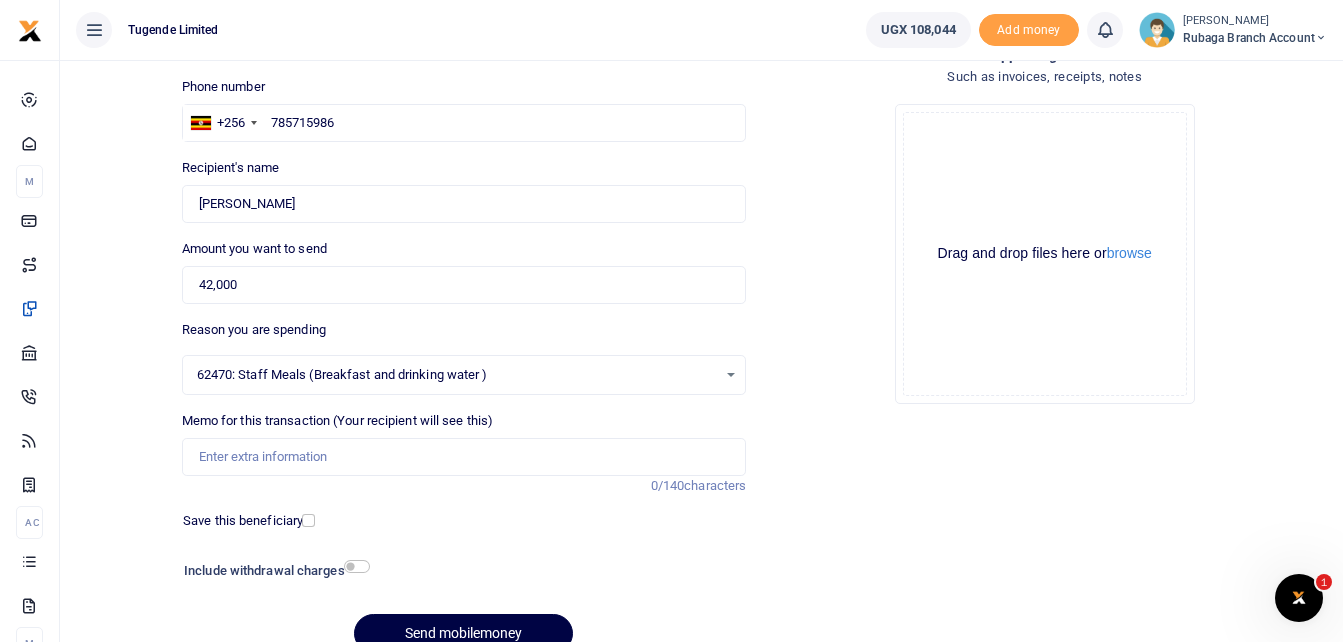 scroll, scrollTop: 135, scrollLeft: 0, axis: vertical 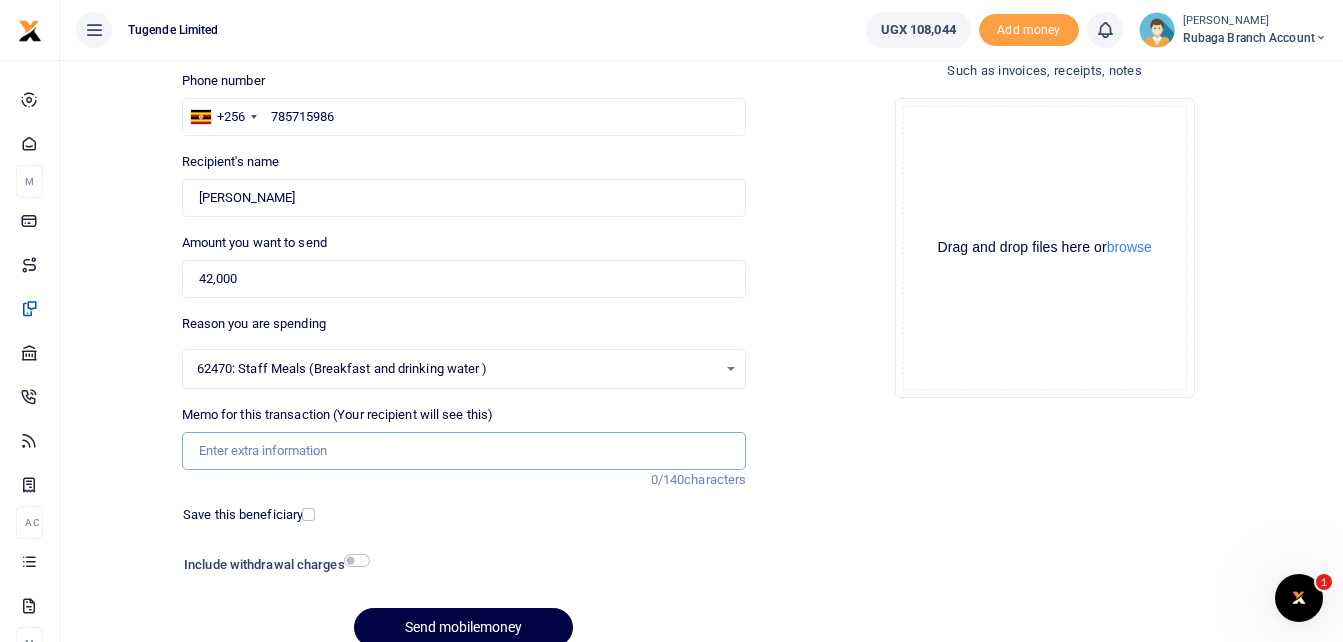 click on "Memo for this transaction (Your recipient will see this)" at bounding box center [464, 451] 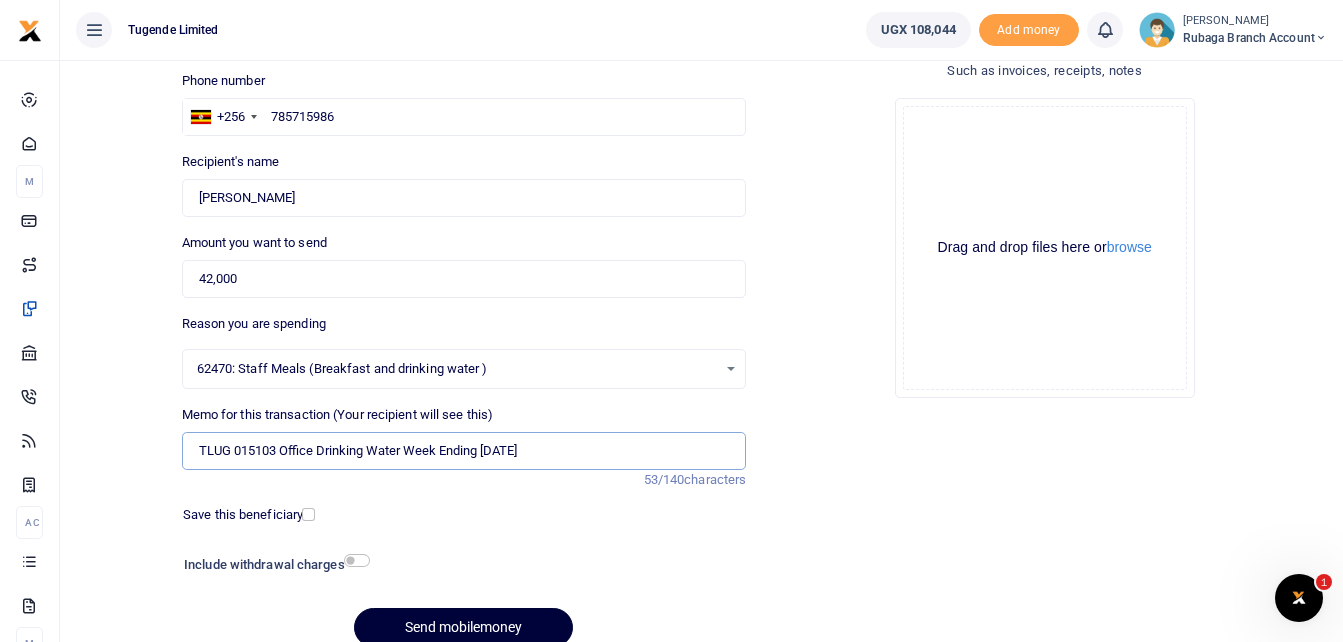 type on "TLUG 015103 Office Drinking Water Week Ending 21 June" 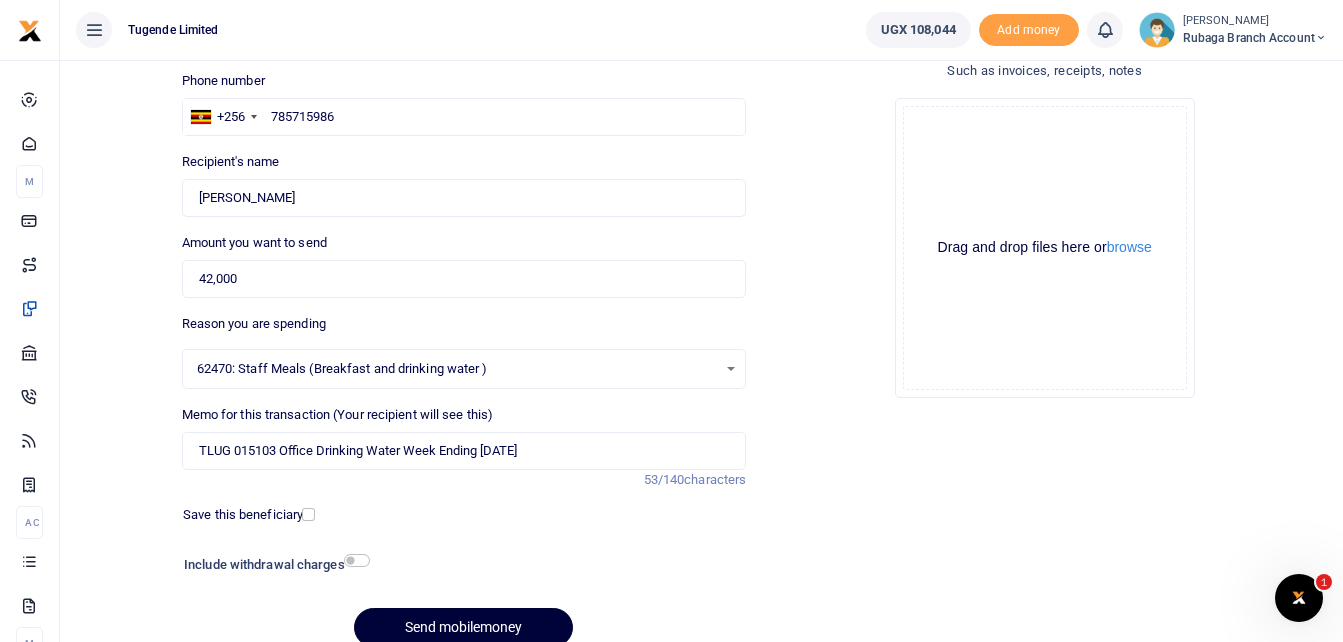 click on "Send mobilemoney" at bounding box center [463, 627] 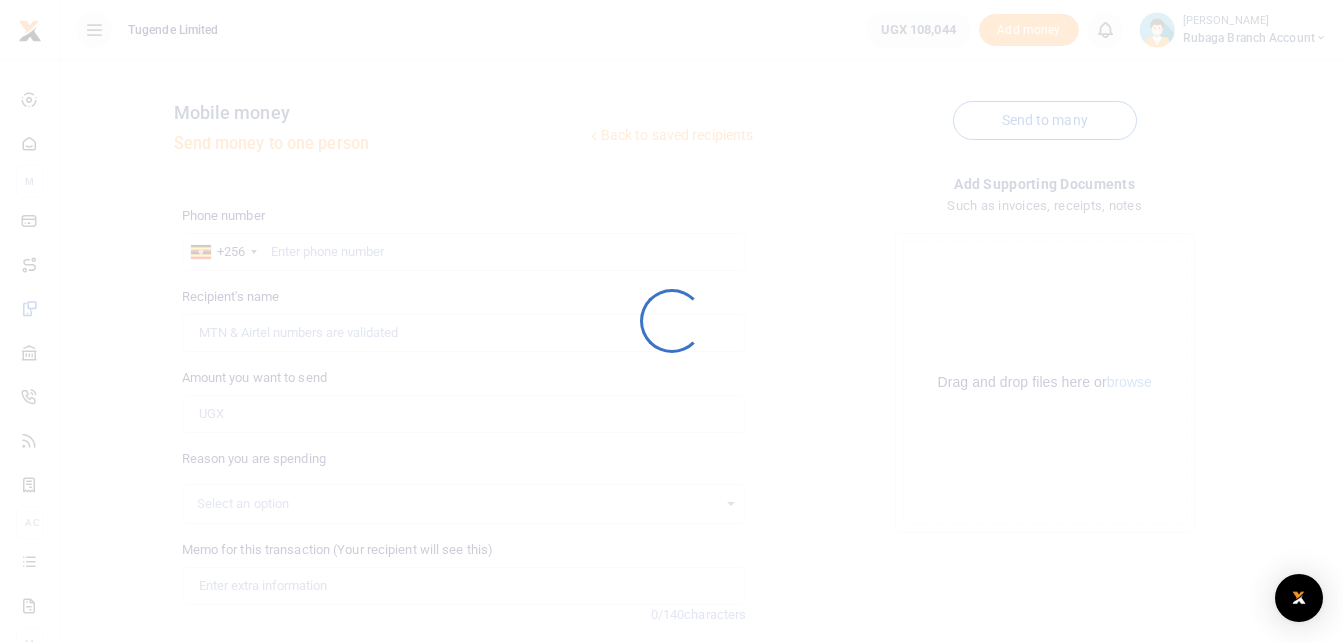 scroll, scrollTop: 135, scrollLeft: 0, axis: vertical 